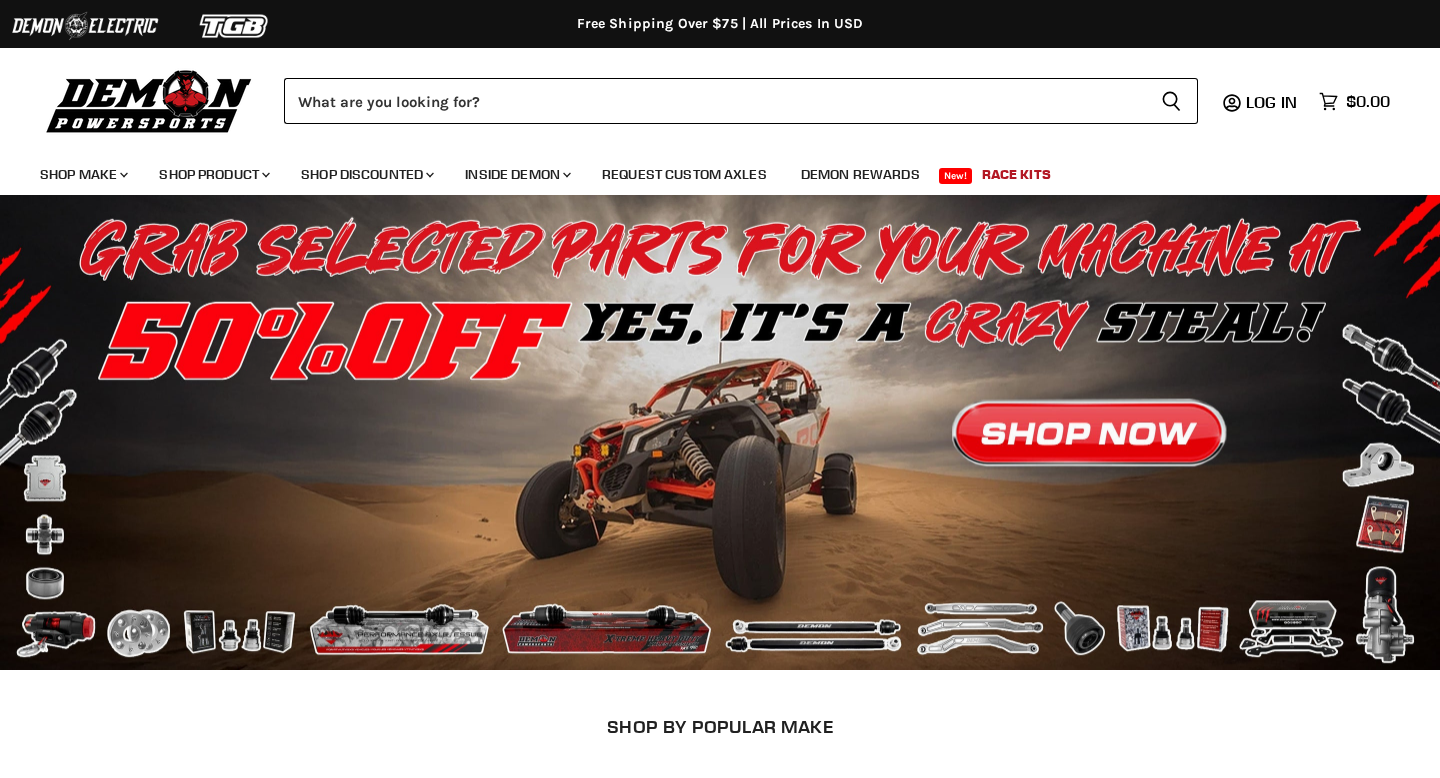 scroll, scrollTop: 0, scrollLeft: 0, axis: both 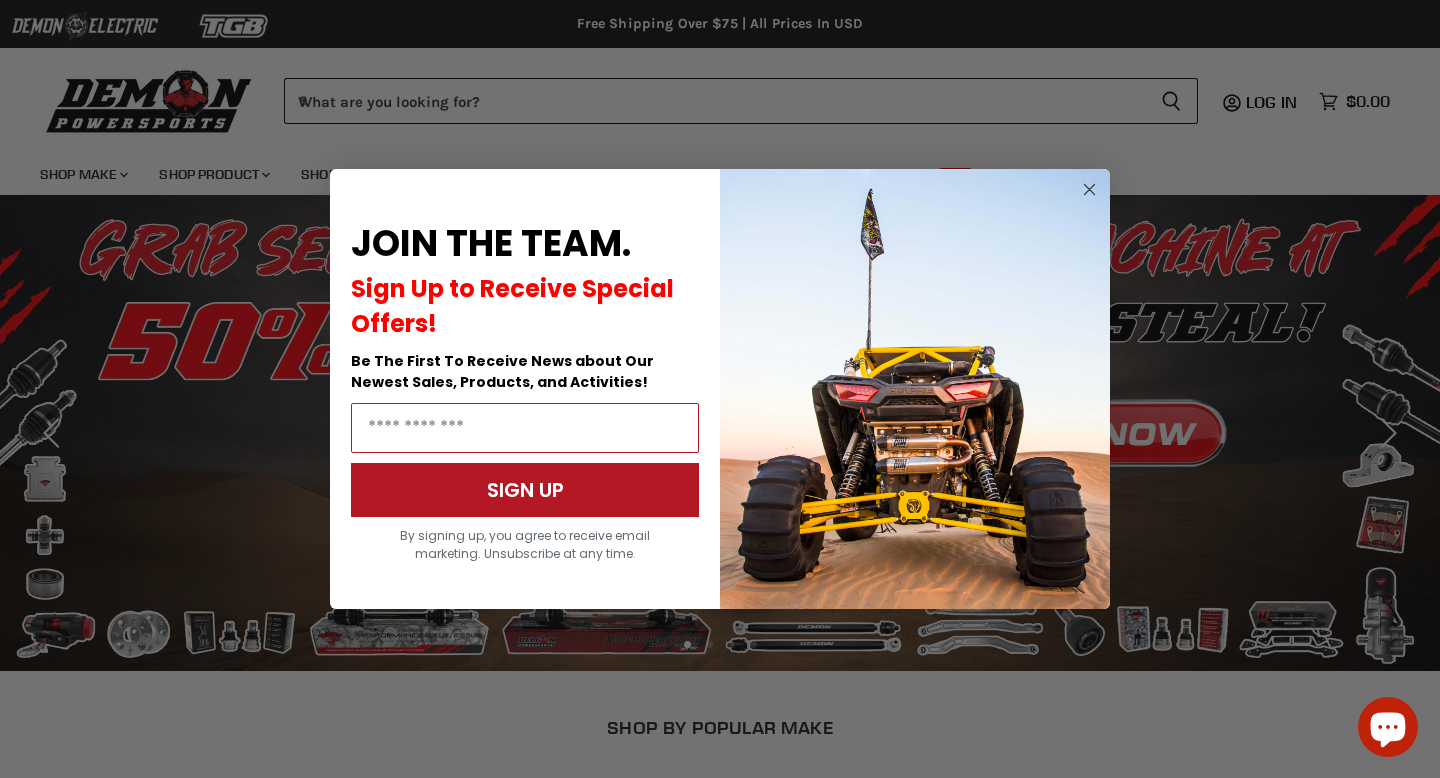 click 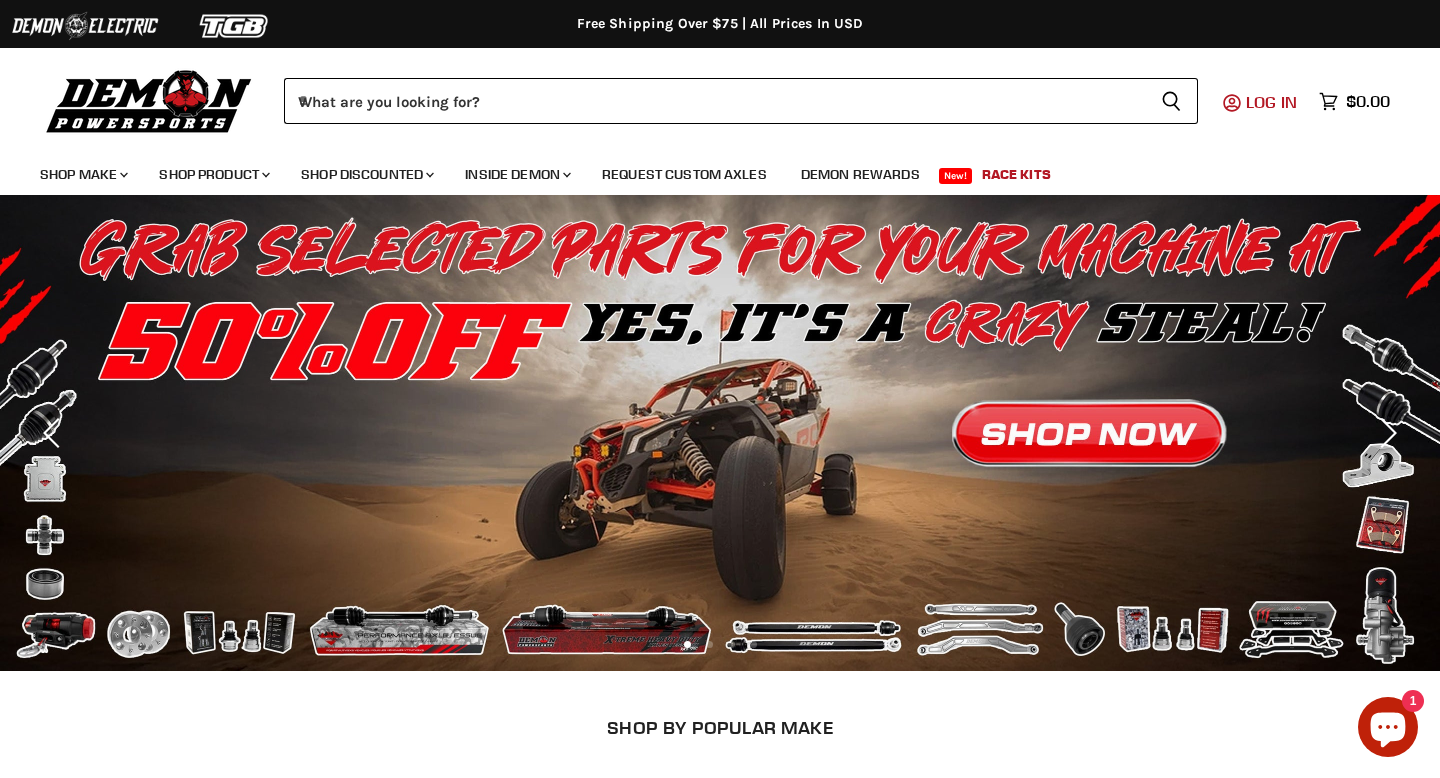 click on "Log in" at bounding box center [1271, 102] 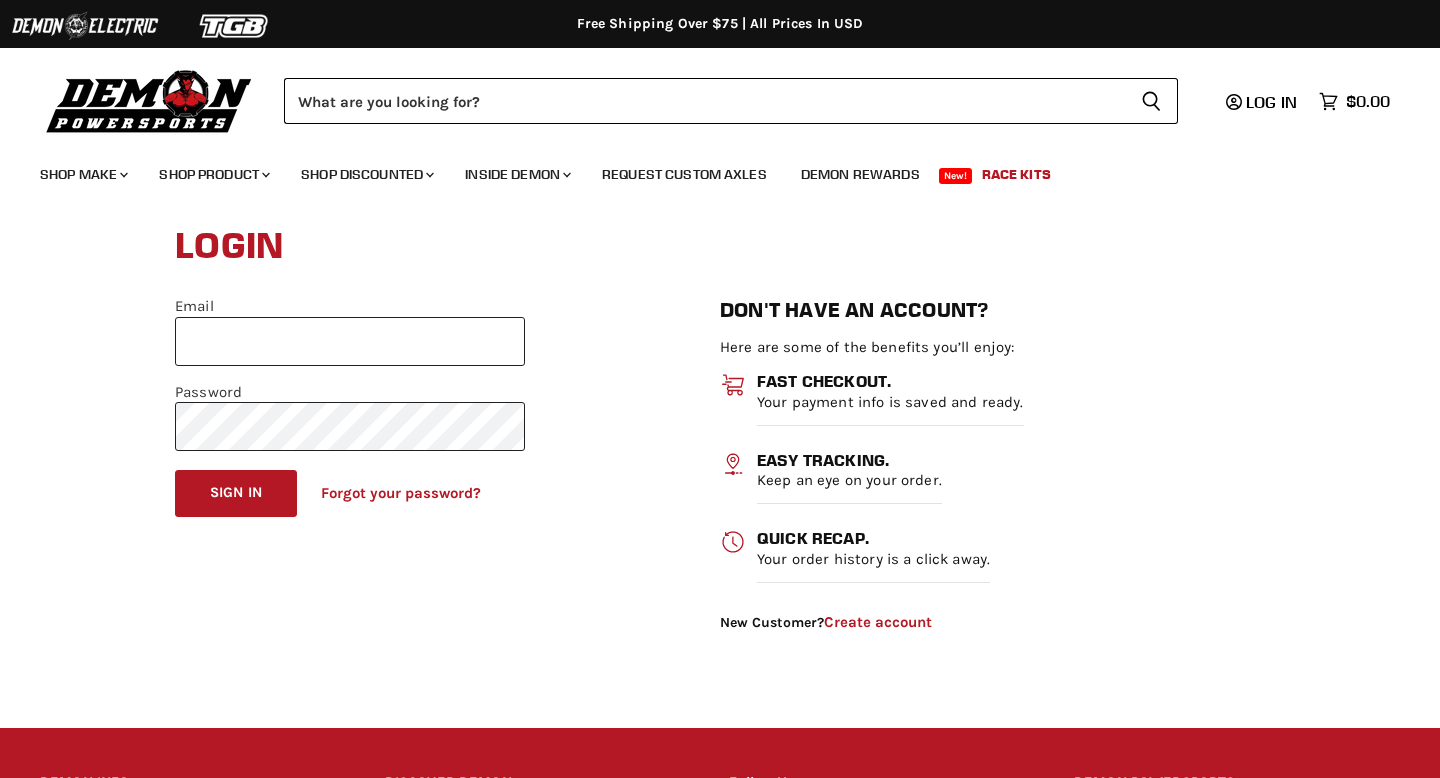 scroll, scrollTop: 0, scrollLeft: 0, axis: both 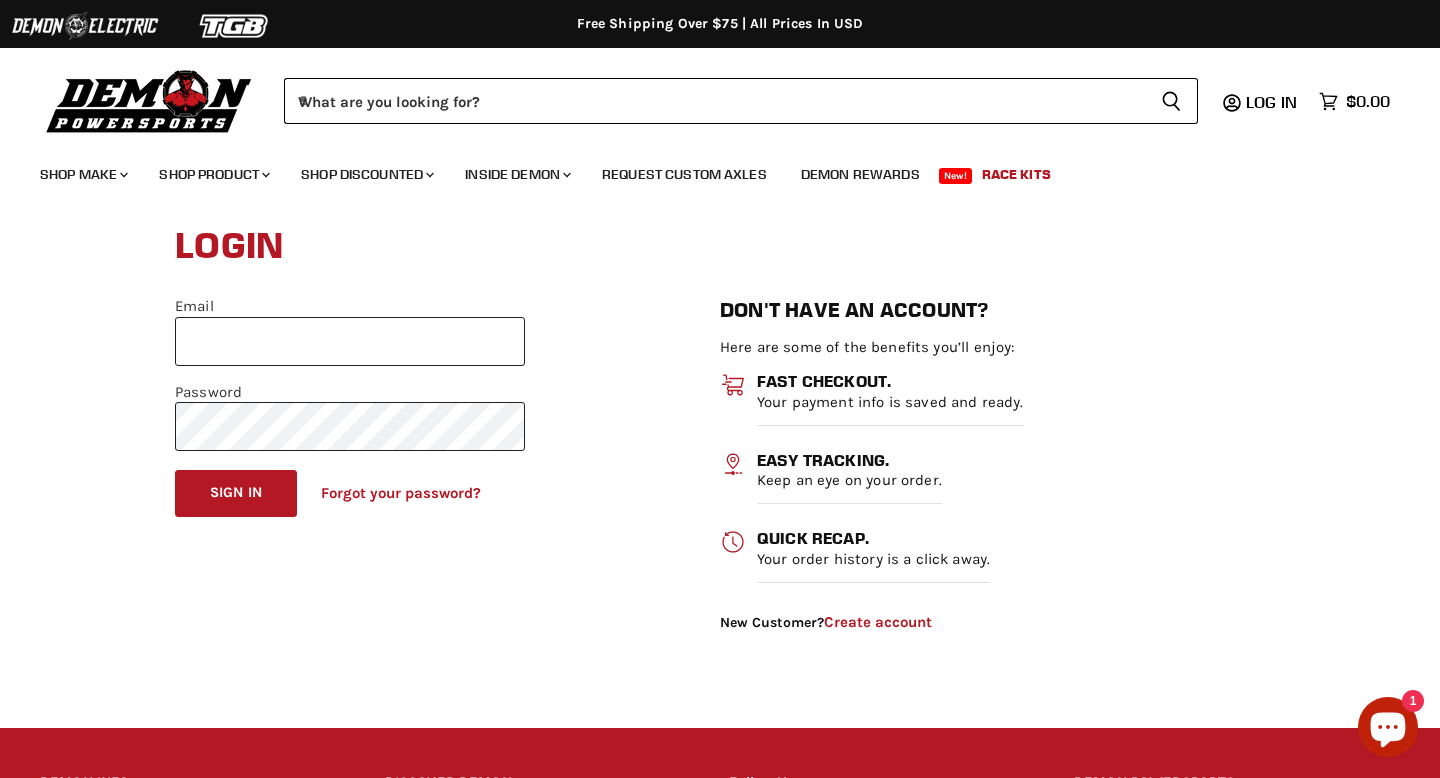 click on "Email" at bounding box center [350, 341] 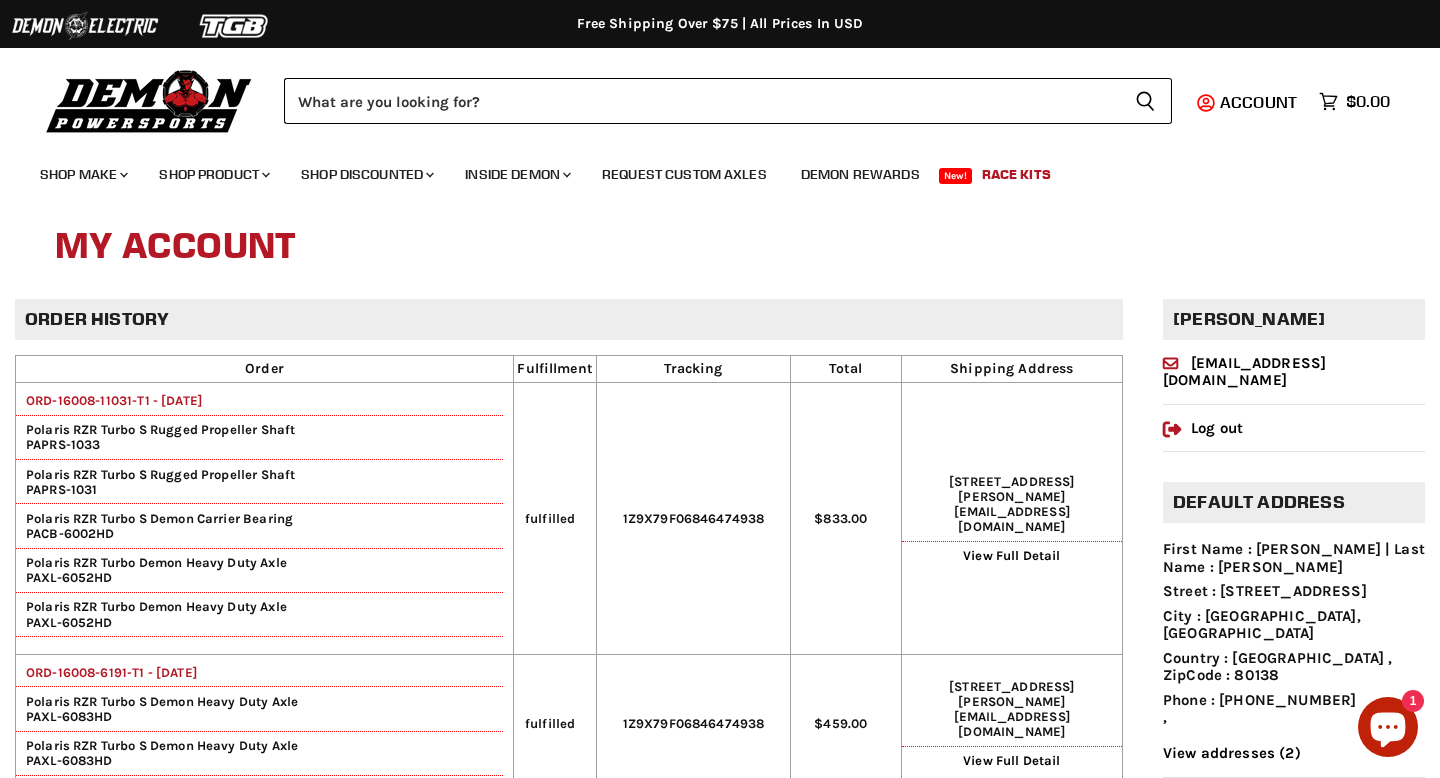 scroll, scrollTop: 0, scrollLeft: 0, axis: both 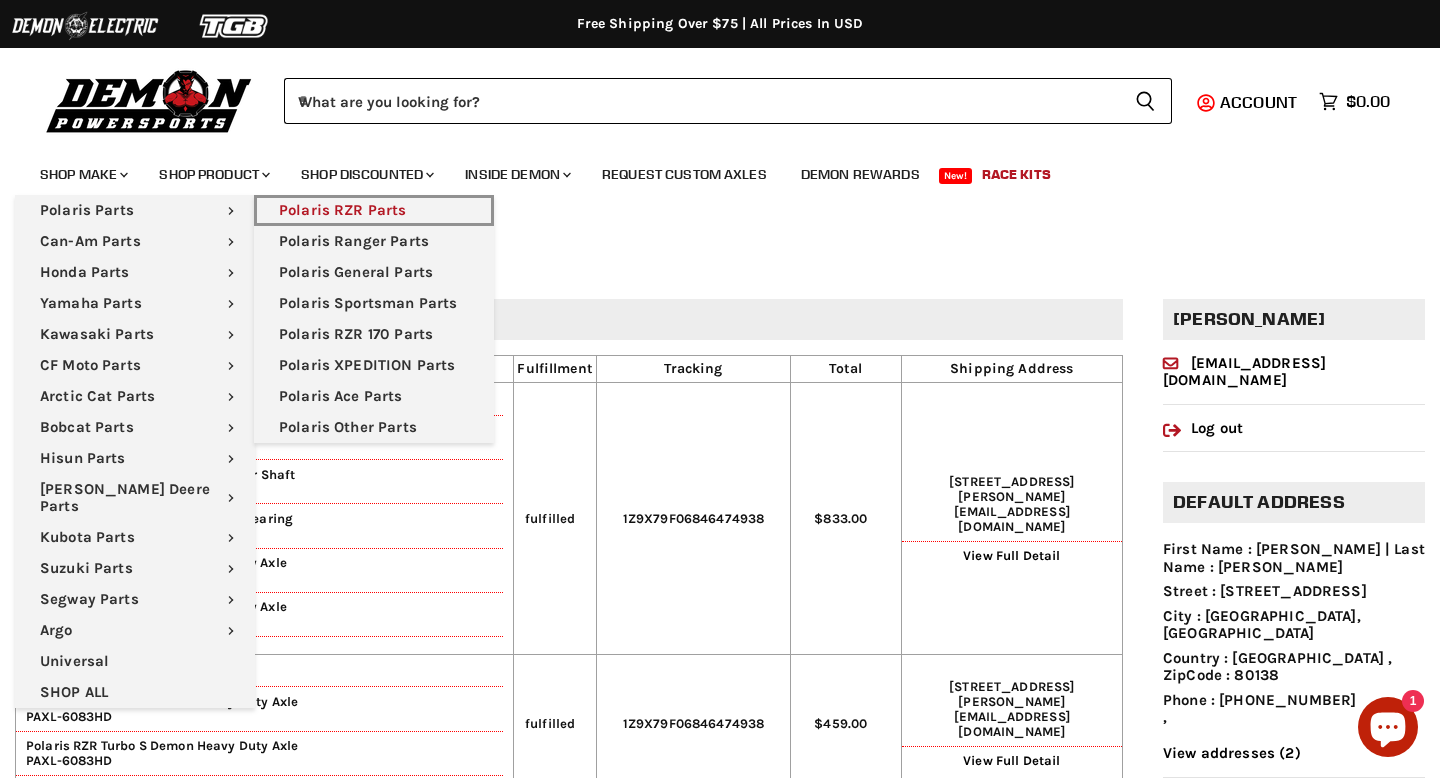 click on "Polaris RZR Parts" at bounding box center (374, 210) 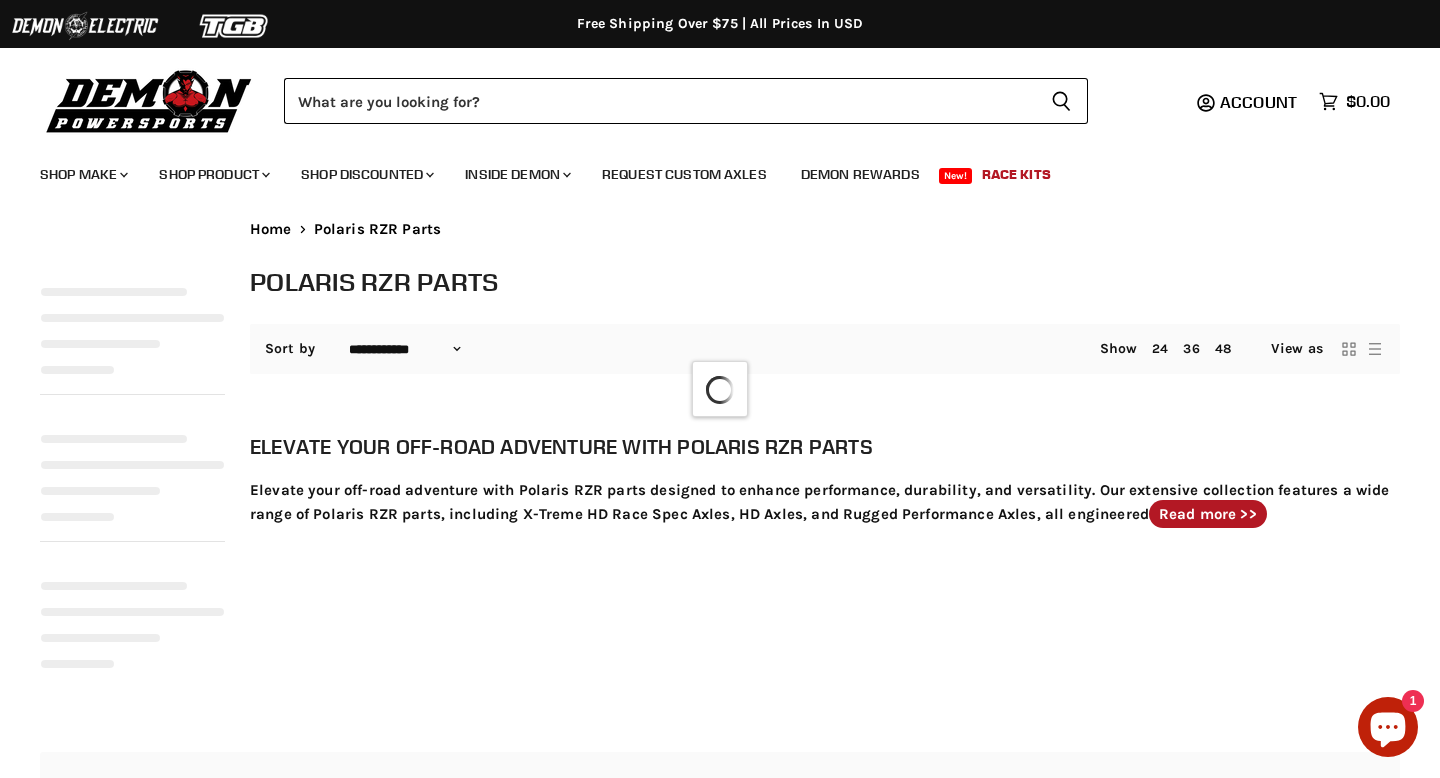select on "**********" 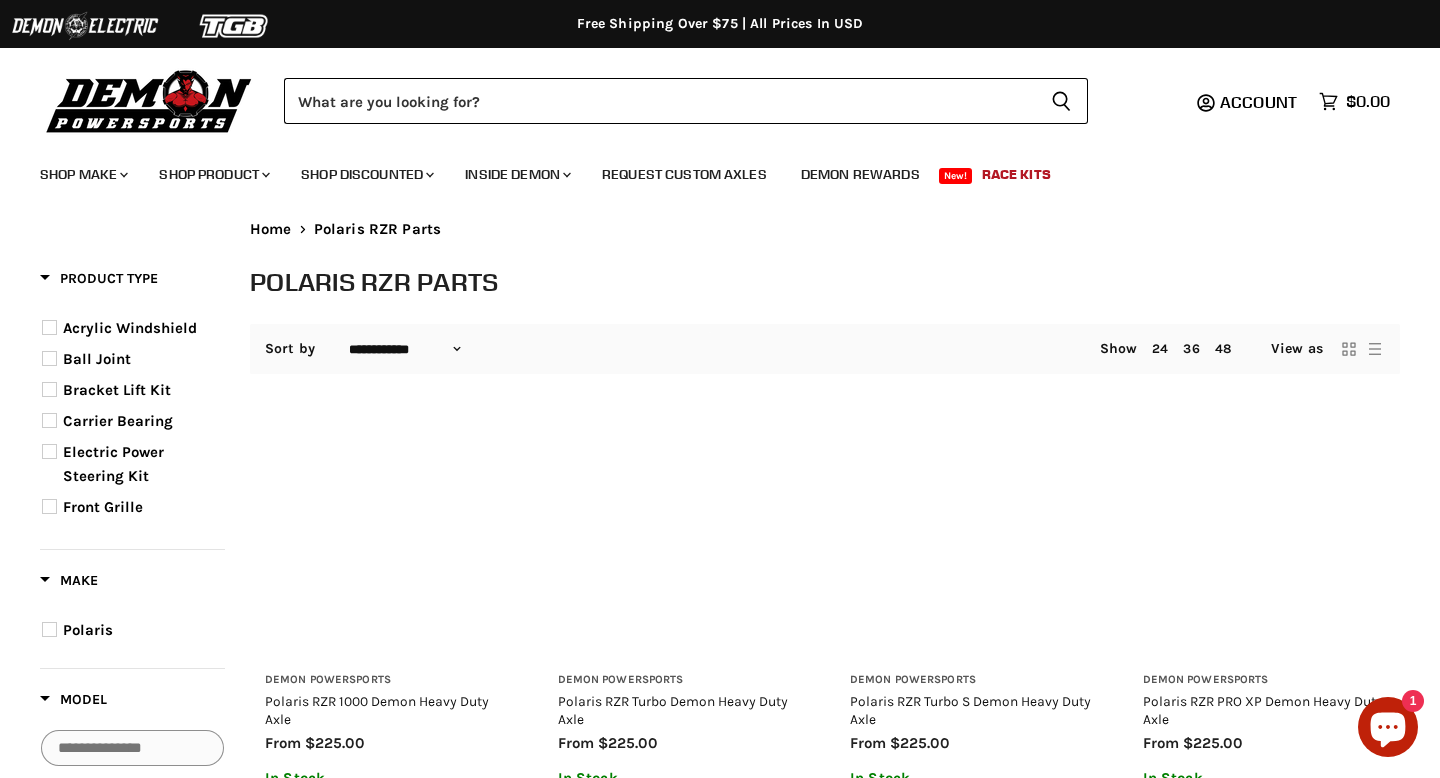 scroll, scrollTop: 0, scrollLeft: 0, axis: both 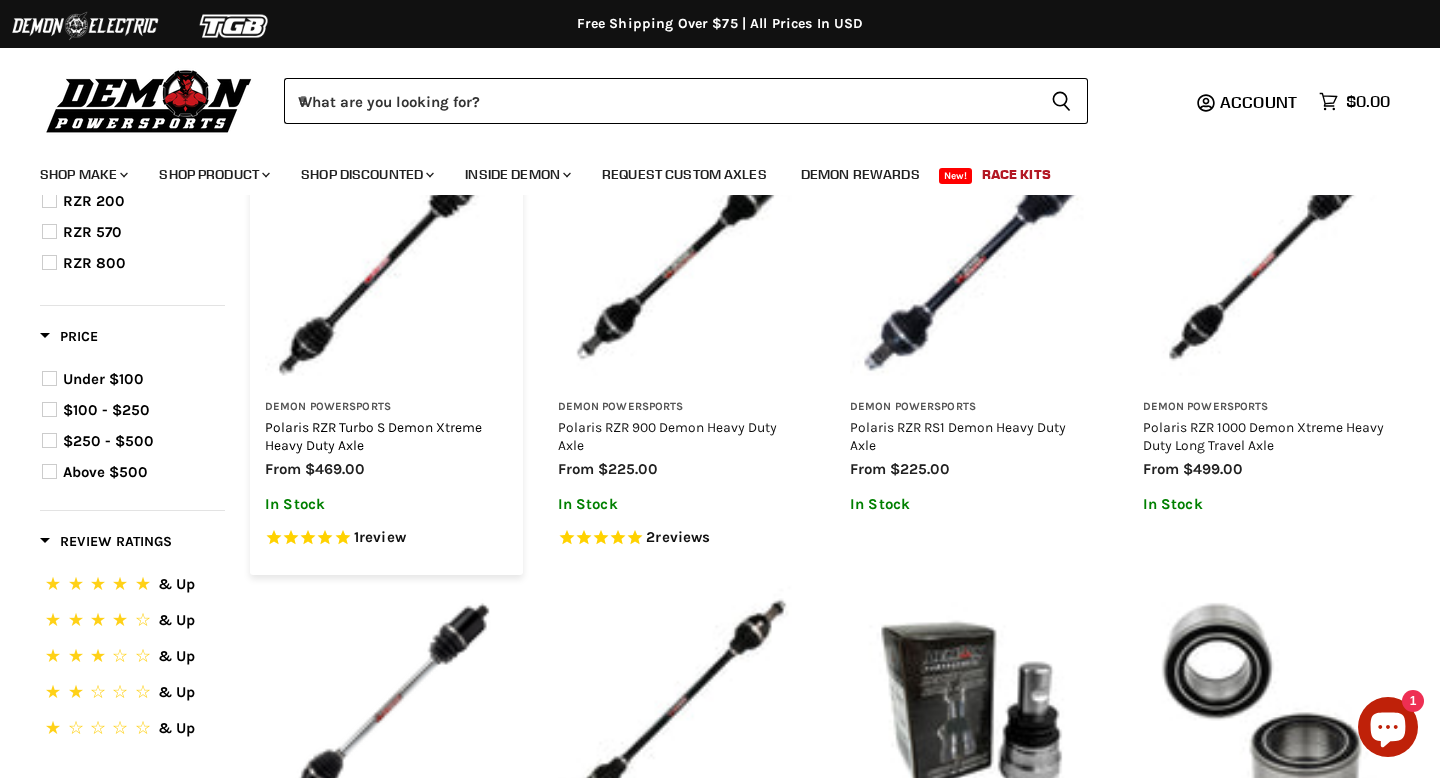 click on "Polaris RZR Turbo S Demon Xtreme Heavy Duty Axle" at bounding box center [373, 436] 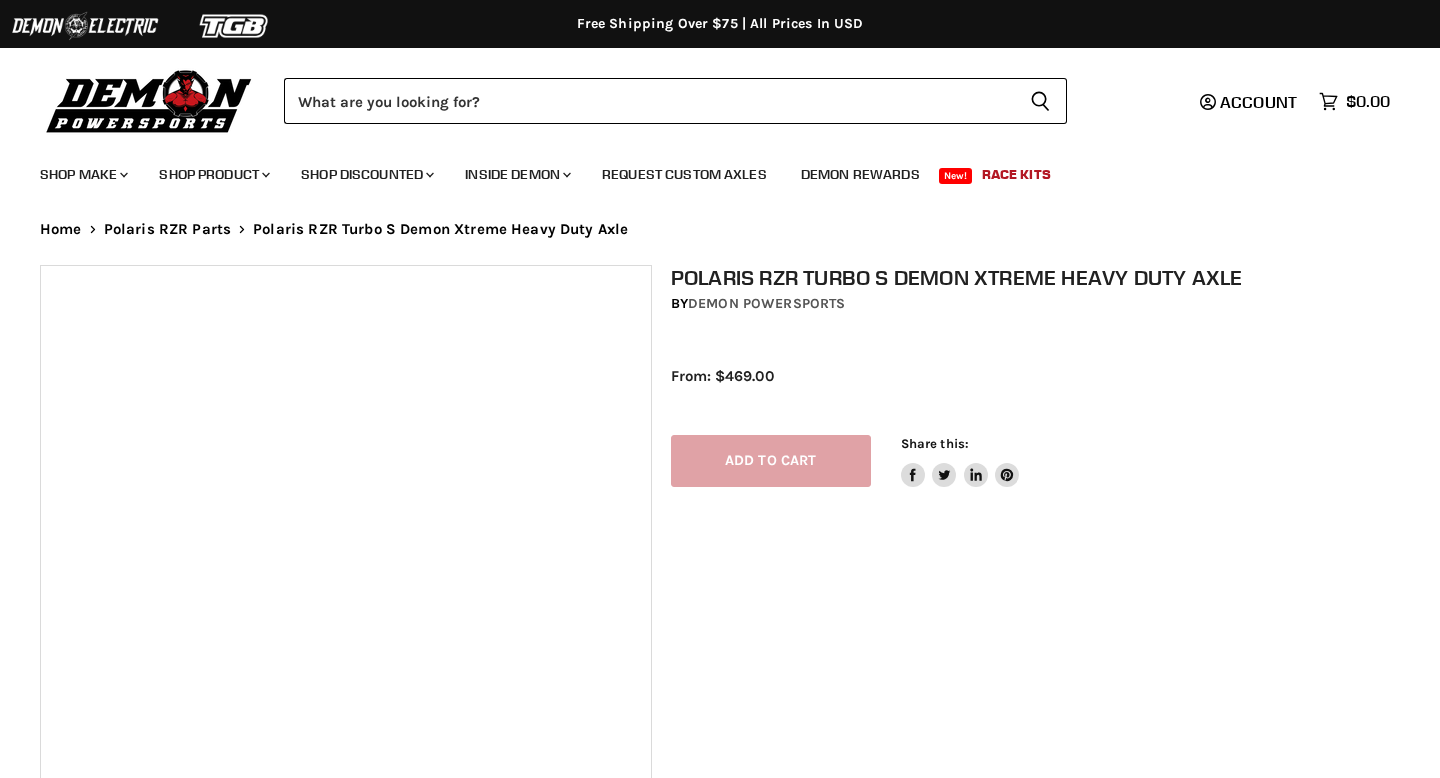 scroll, scrollTop: 0, scrollLeft: 0, axis: both 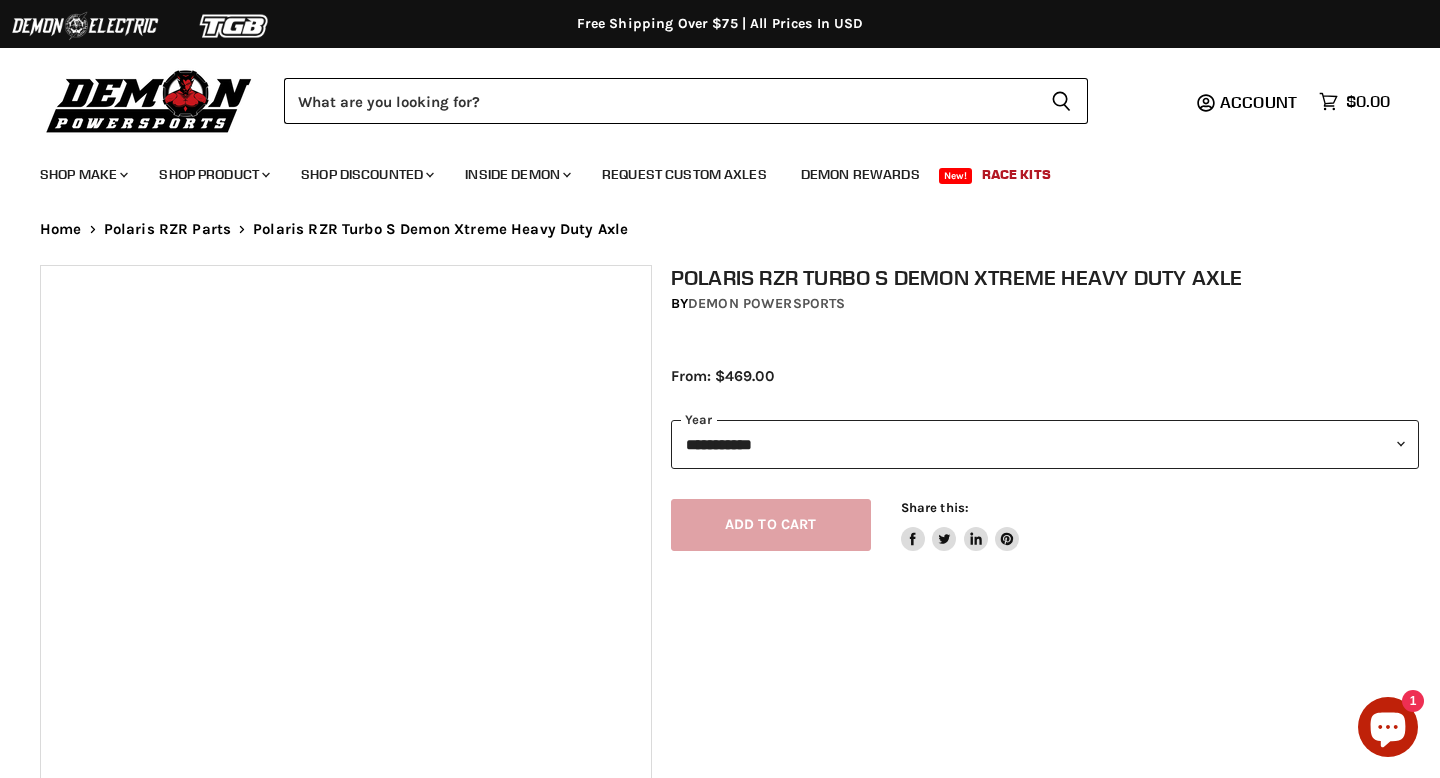 select on "******" 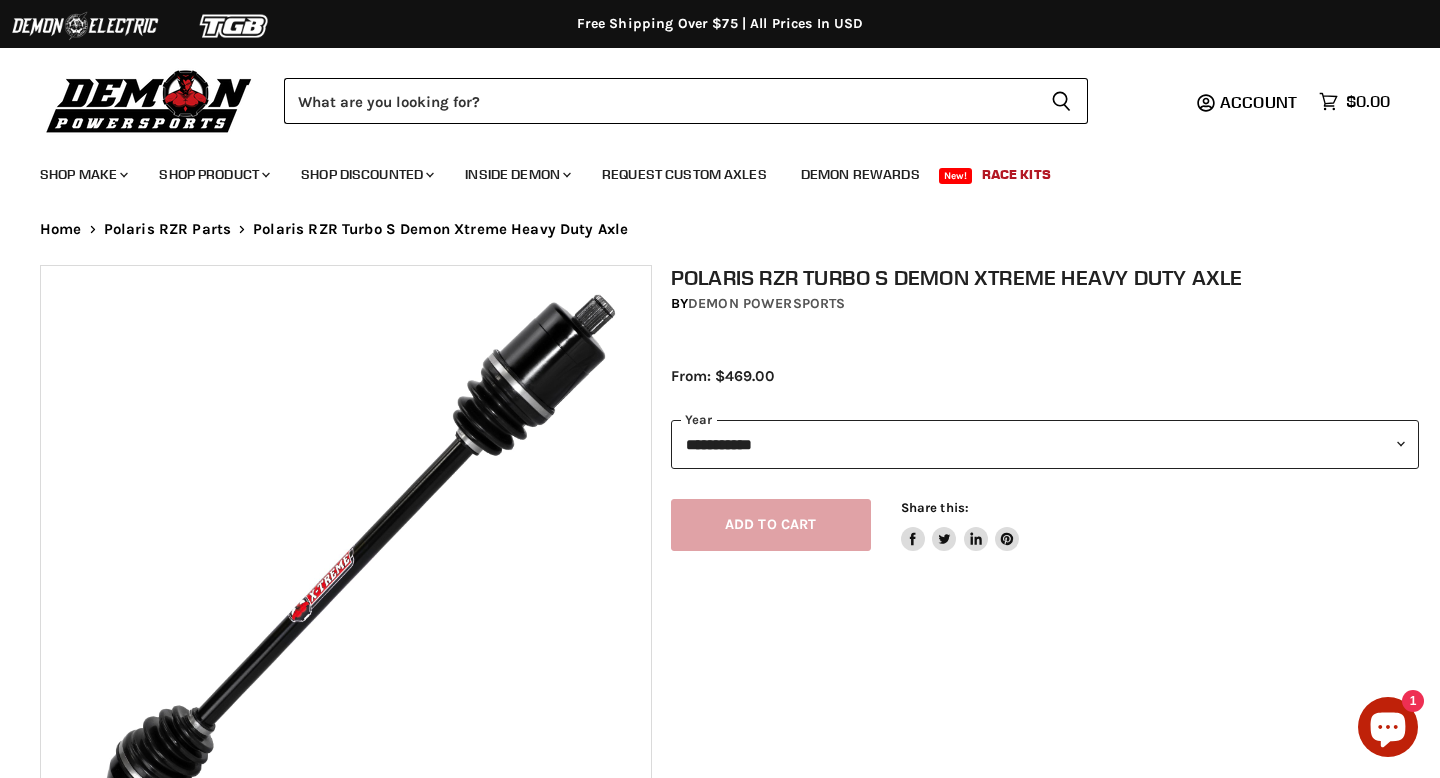 scroll, scrollTop: 0, scrollLeft: 0, axis: both 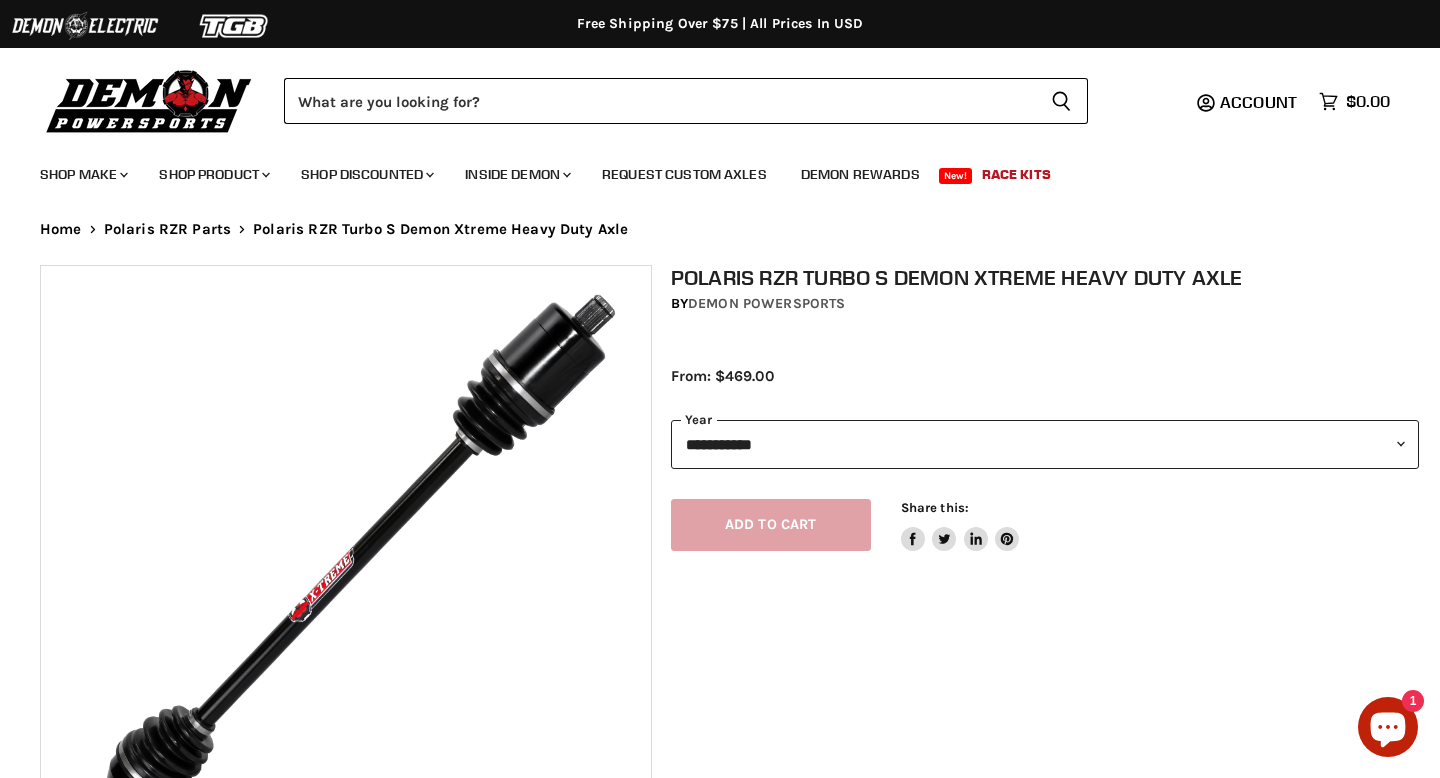click on "**********" at bounding box center (1045, 444) 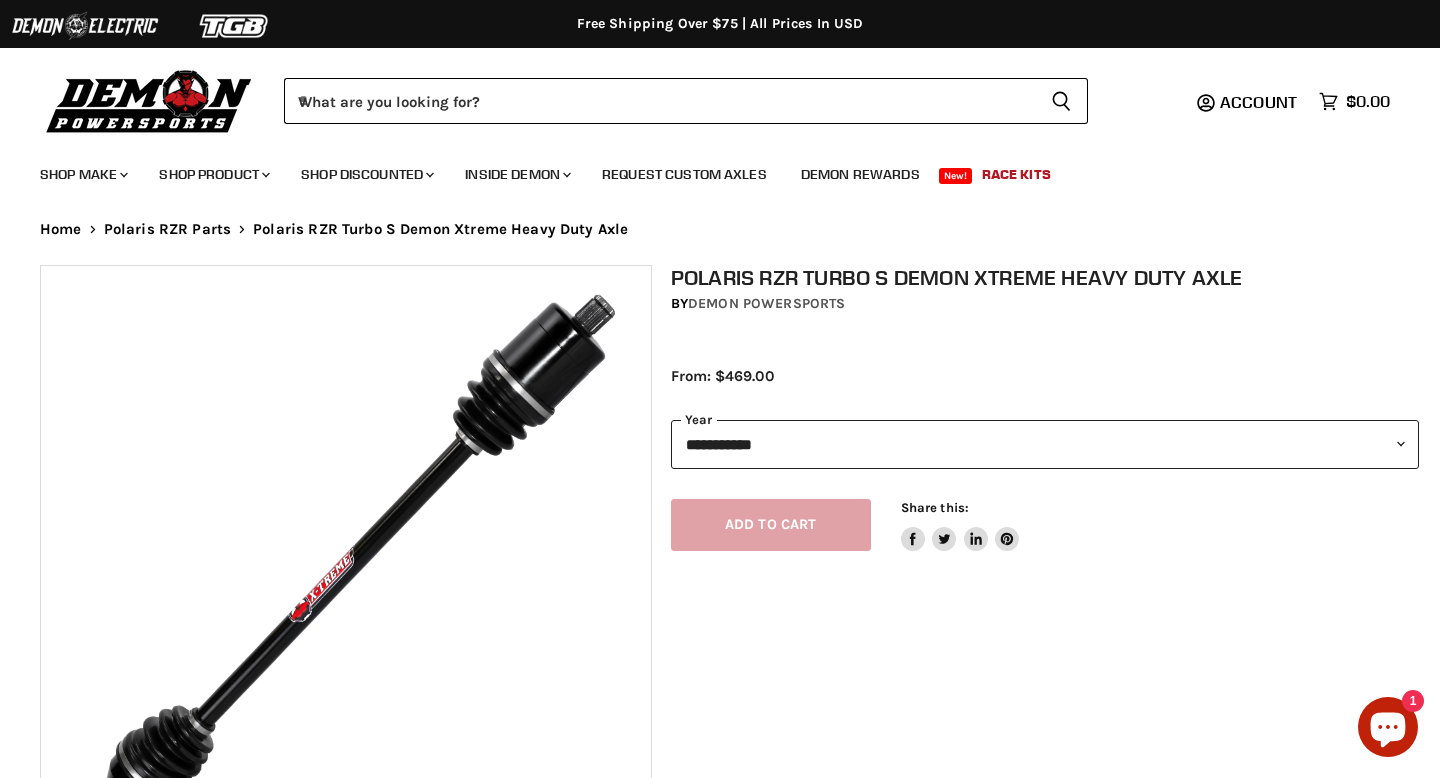 select on "****" 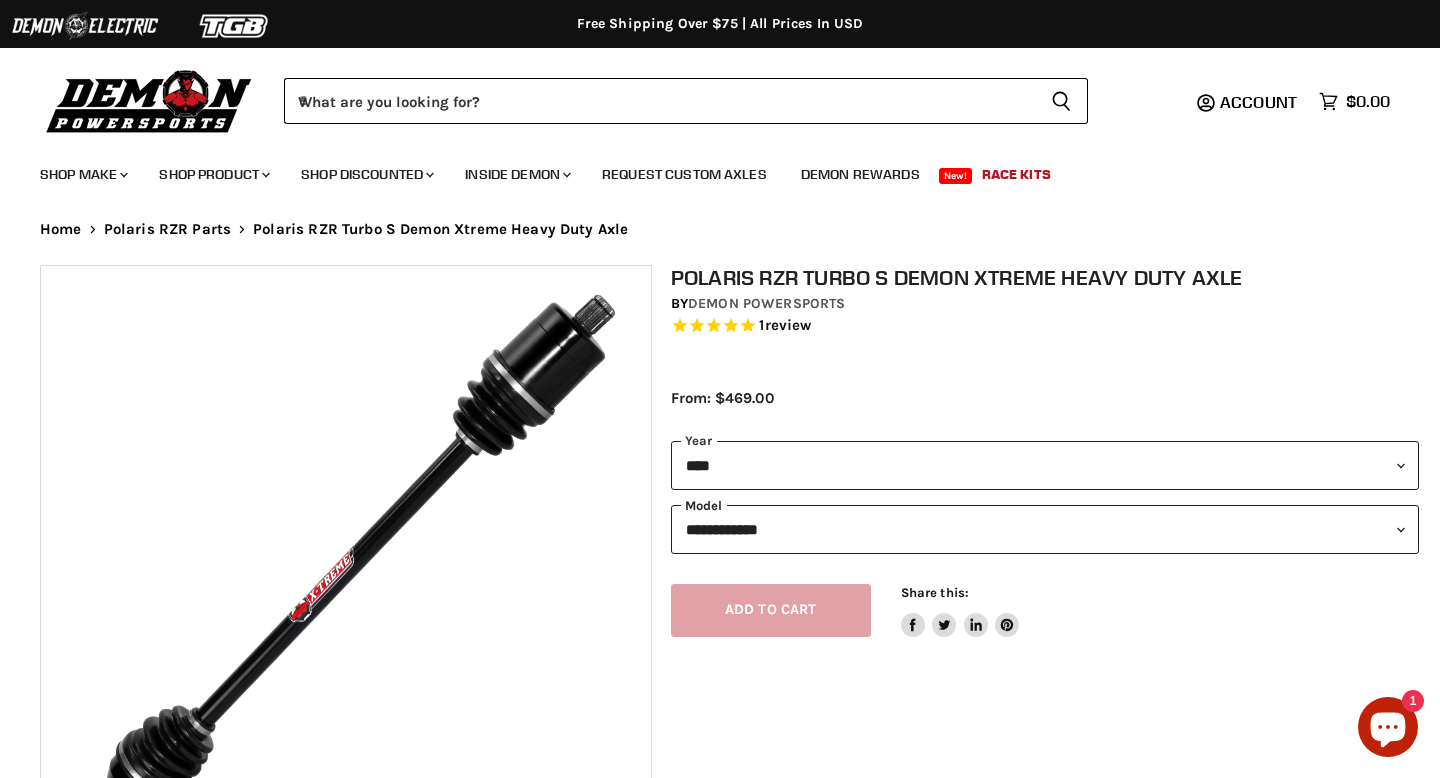 click on "**********" at bounding box center (1045, 529) 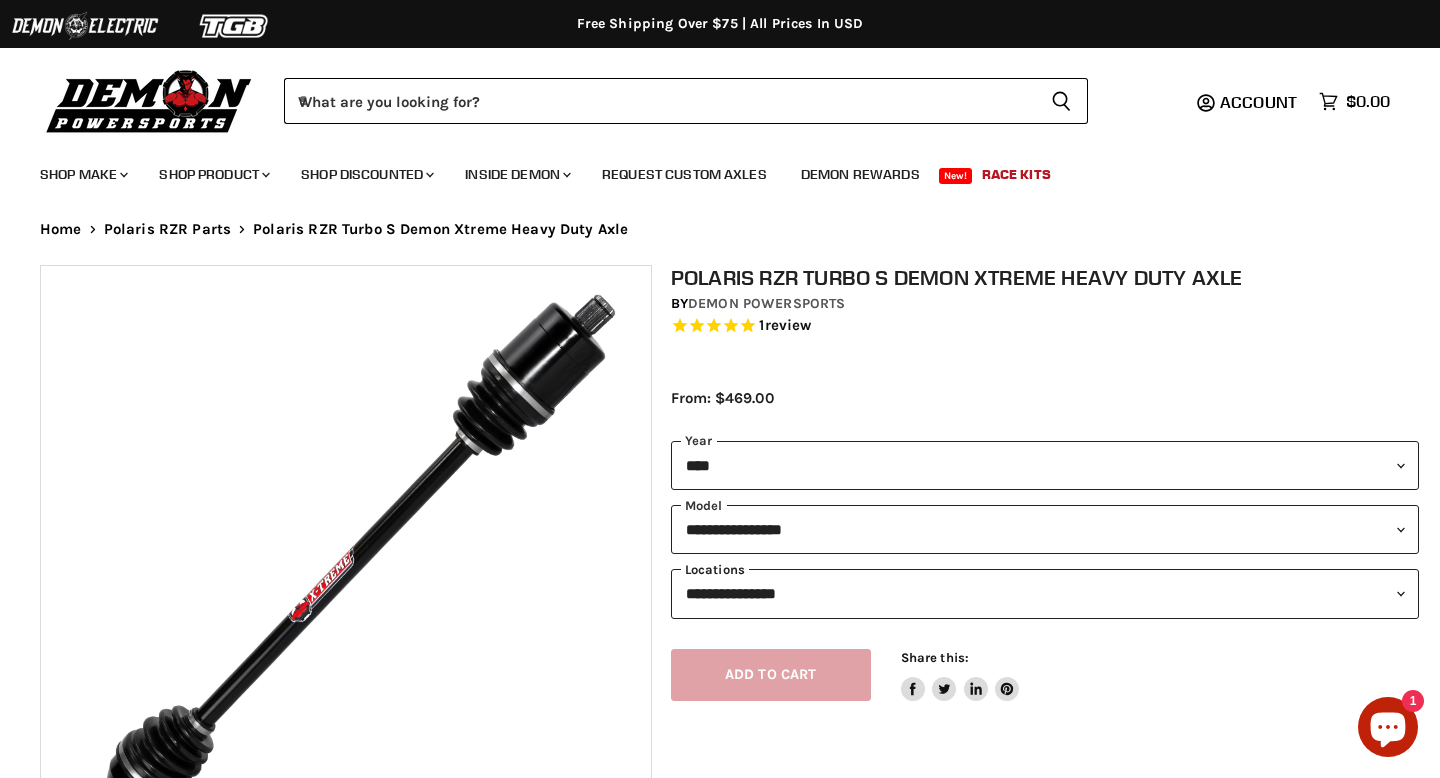 click on "**********" at bounding box center [1045, 593] 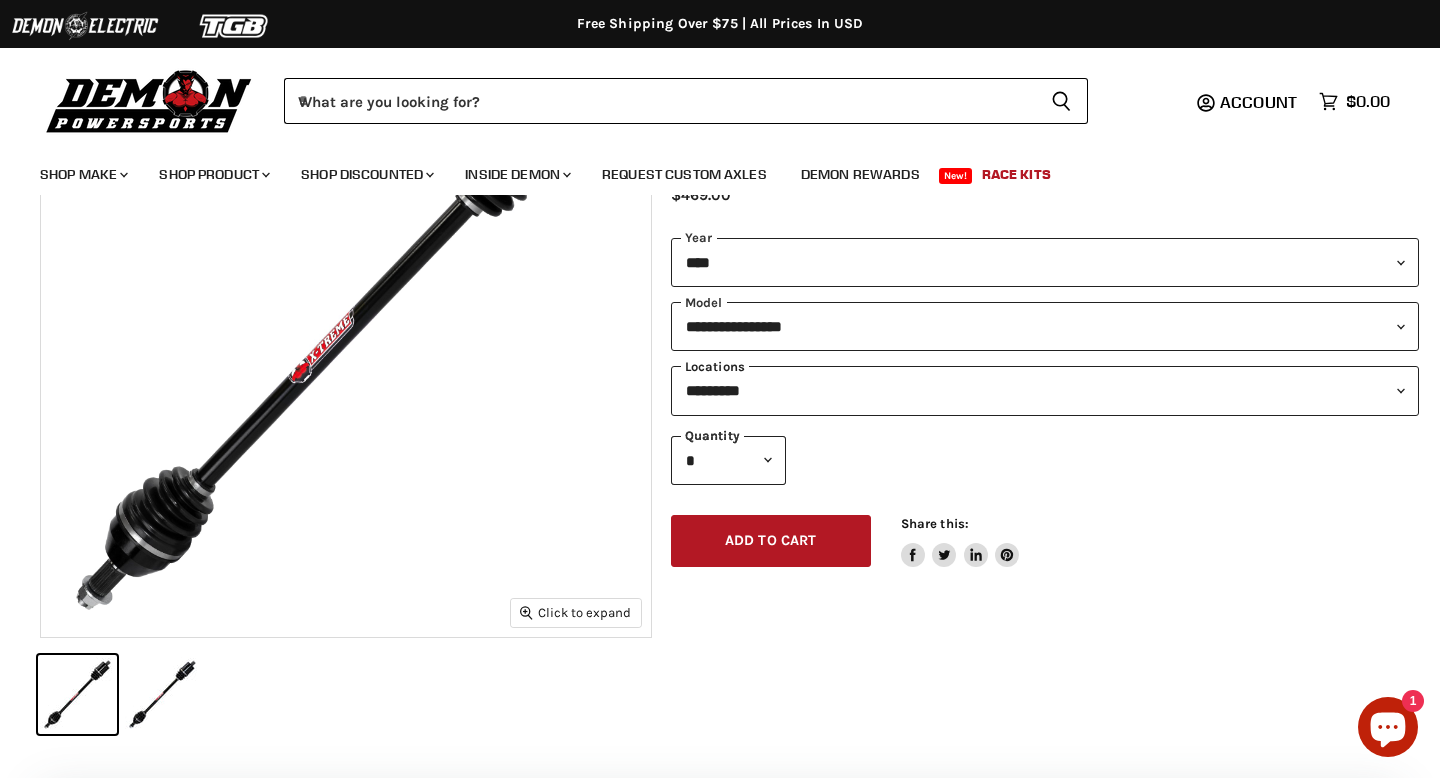 scroll, scrollTop: 250, scrollLeft: 0, axis: vertical 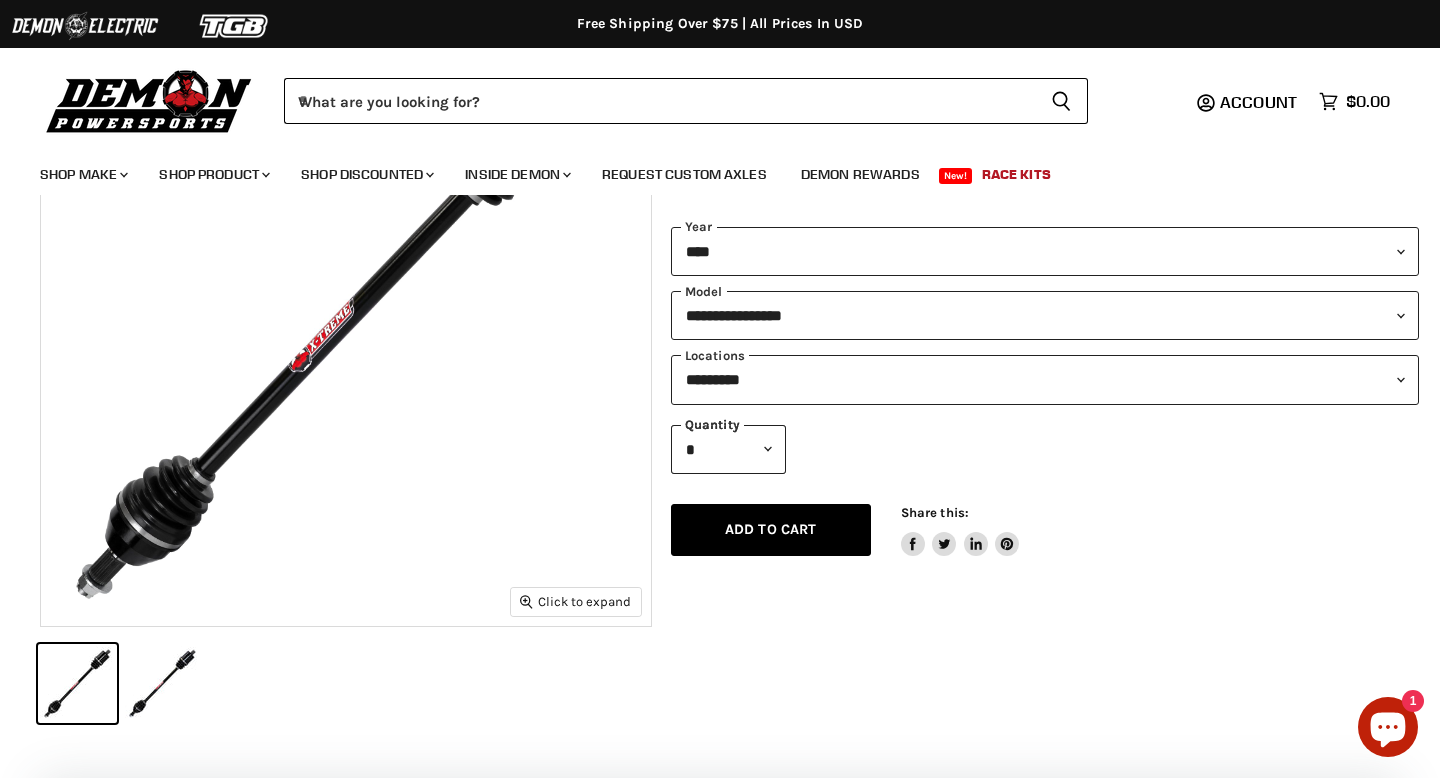 click on "Add to cart
Spinner icon" at bounding box center [771, 530] 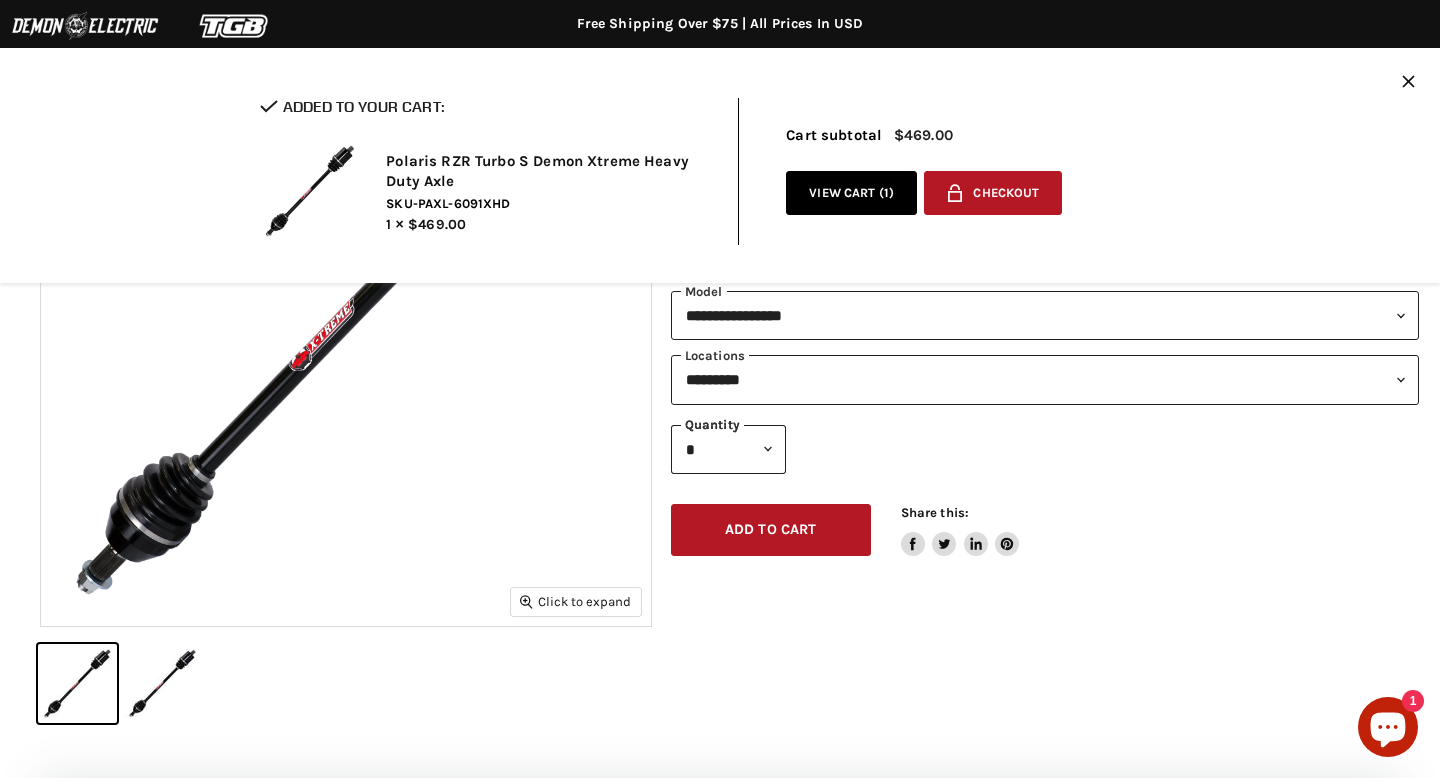 click on "**********" at bounding box center [1045, 379] 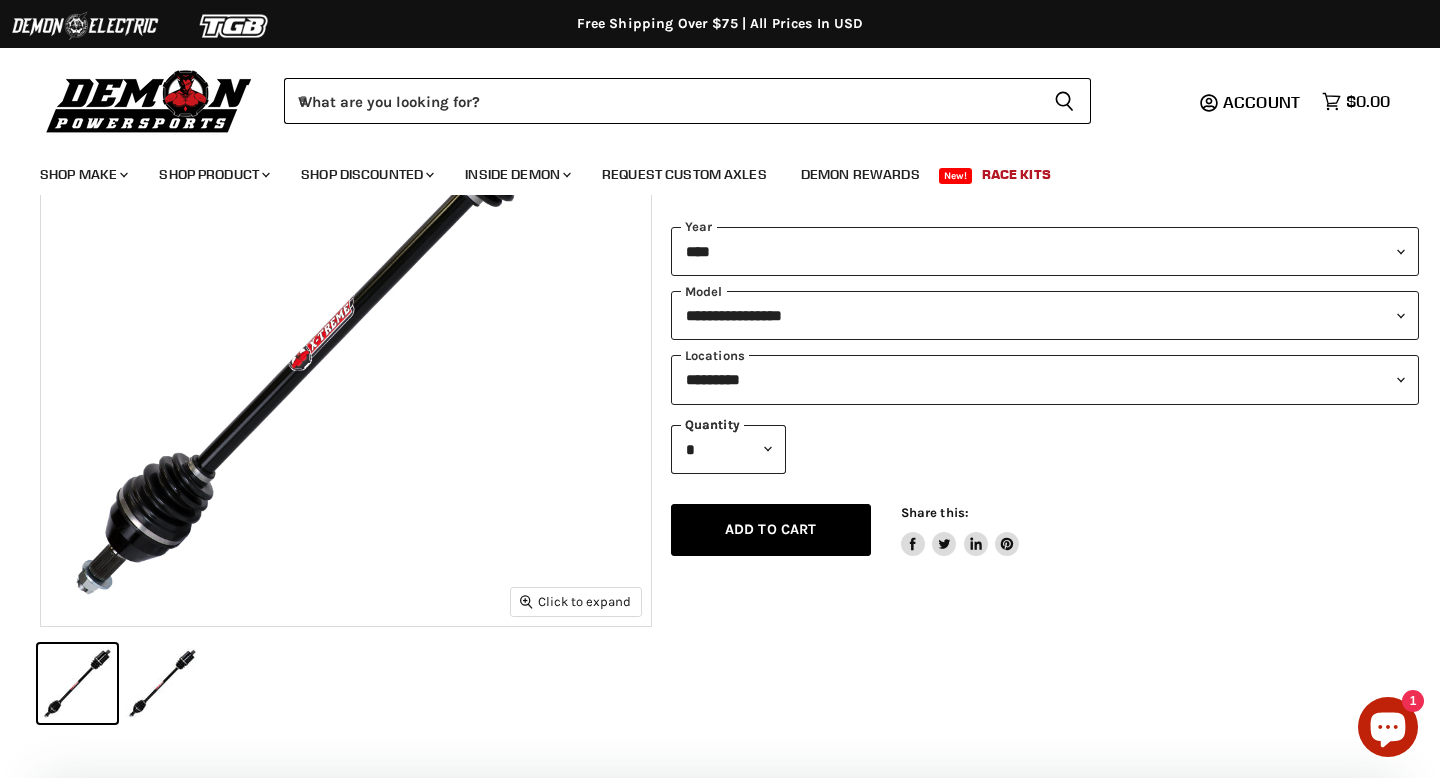 select on "**********" 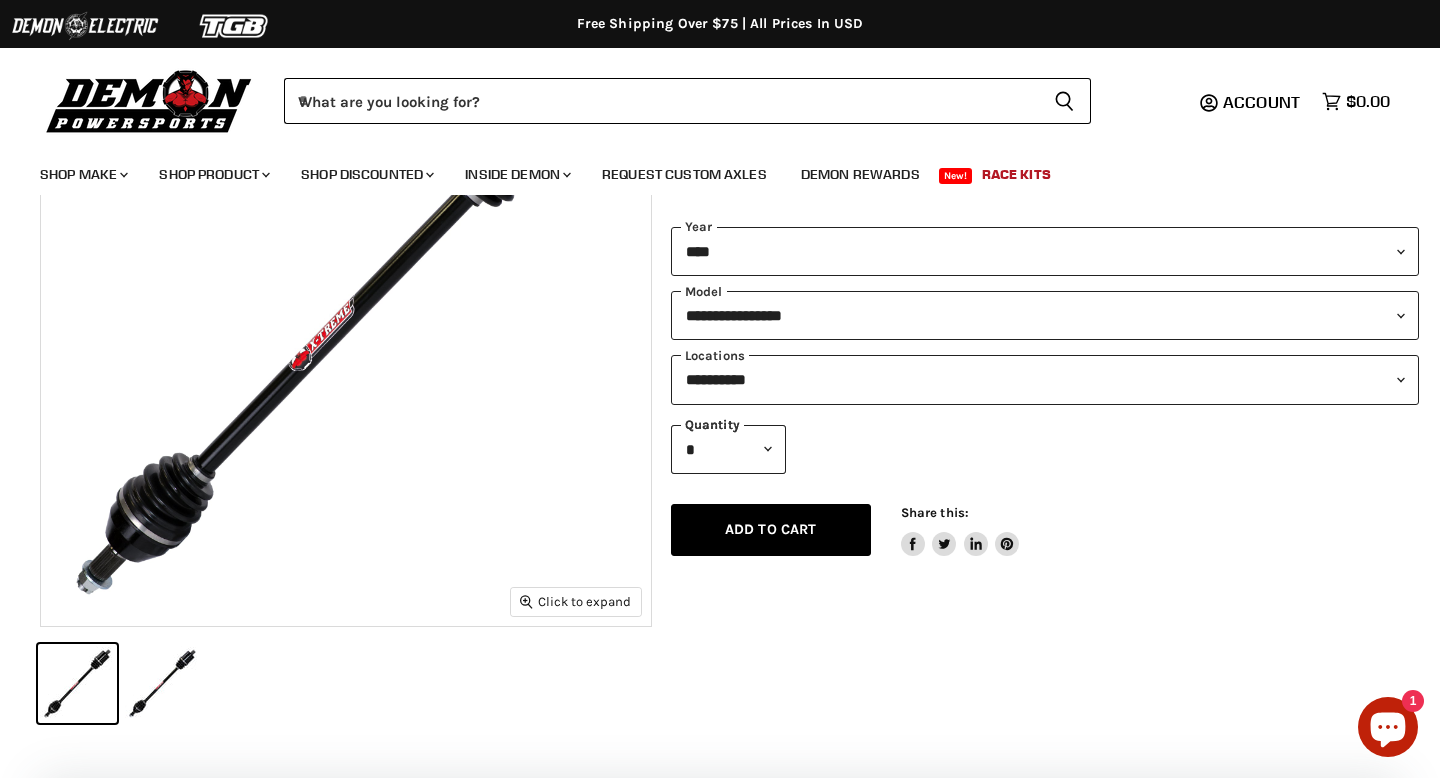 click on "Add to cart" at bounding box center (771, 529) 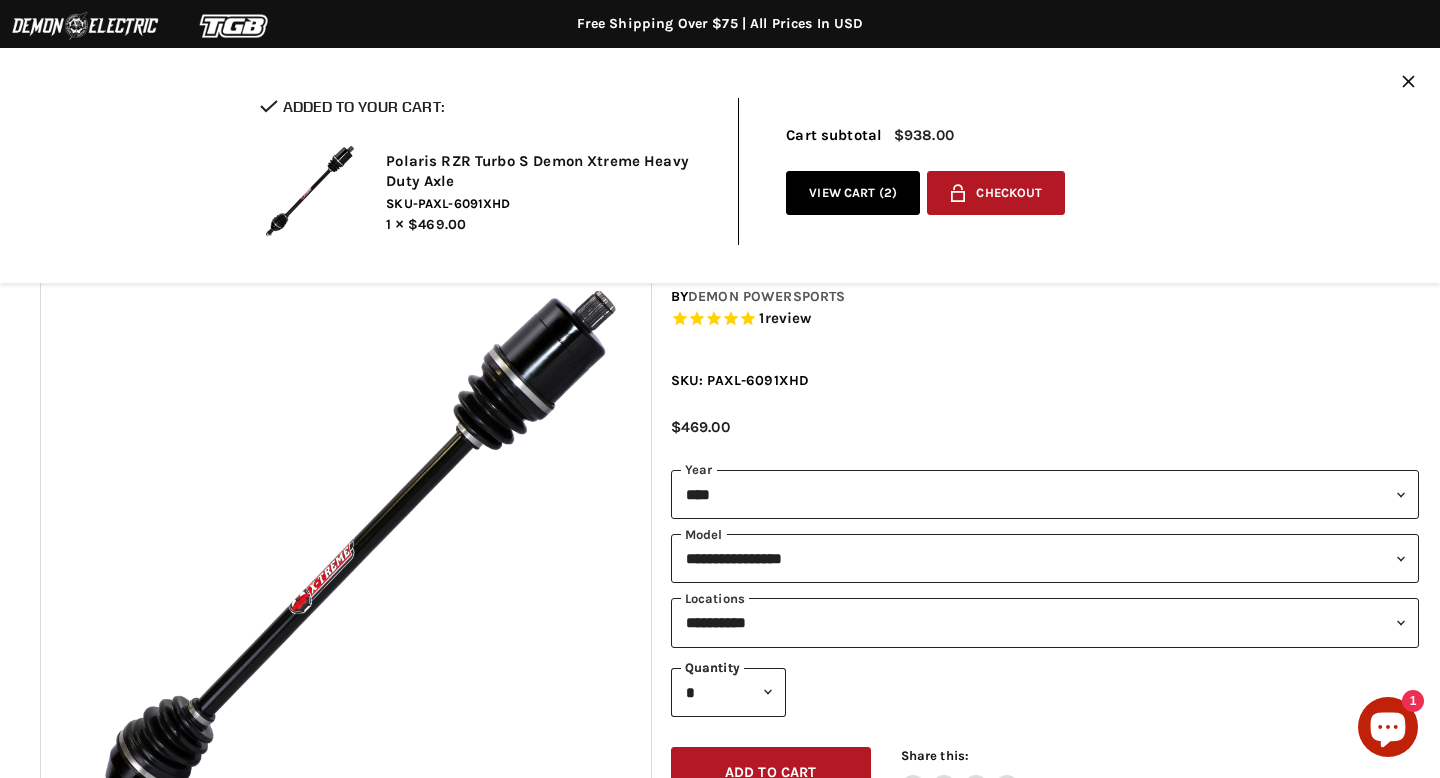scroll, scrollTop: 0, scrollLeft: 0, axis: both 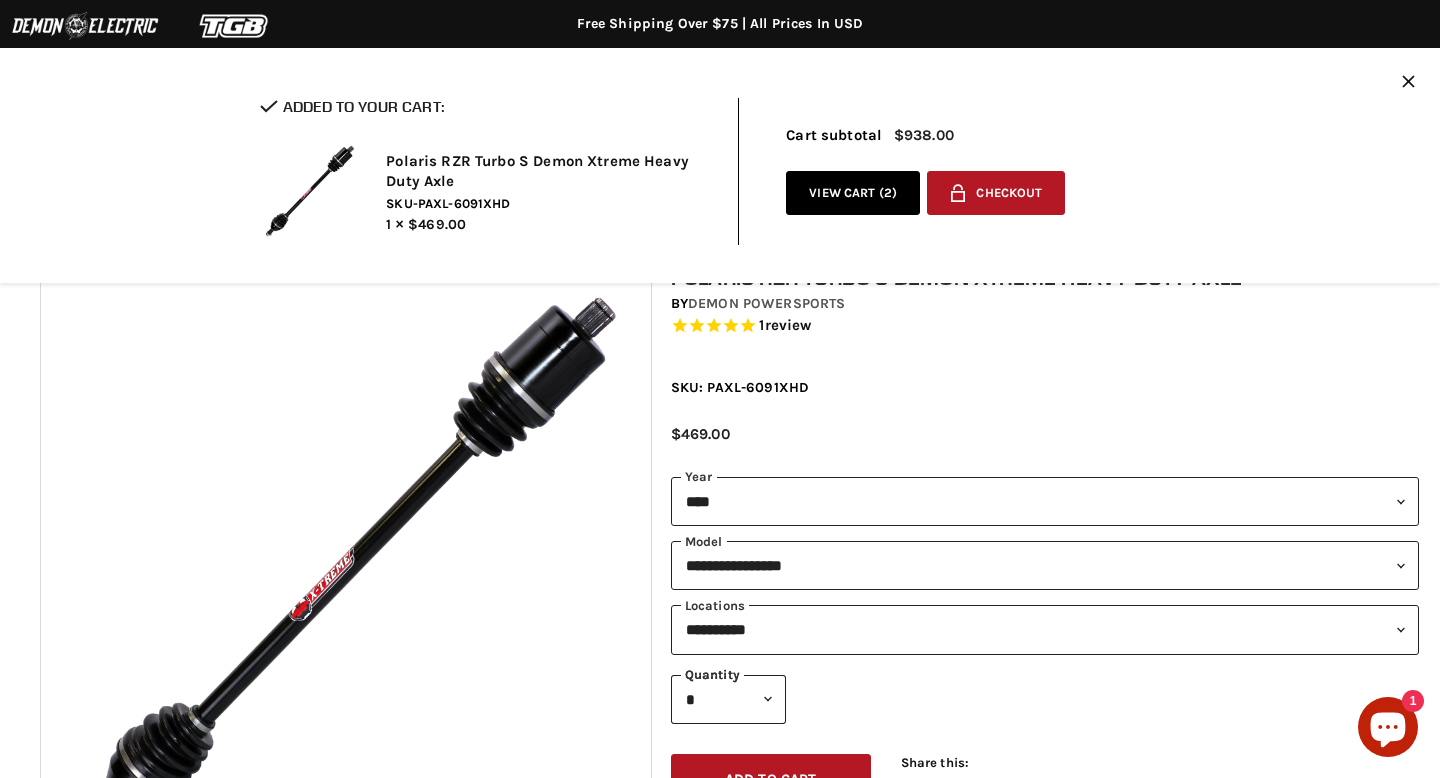 click on "Close icon" 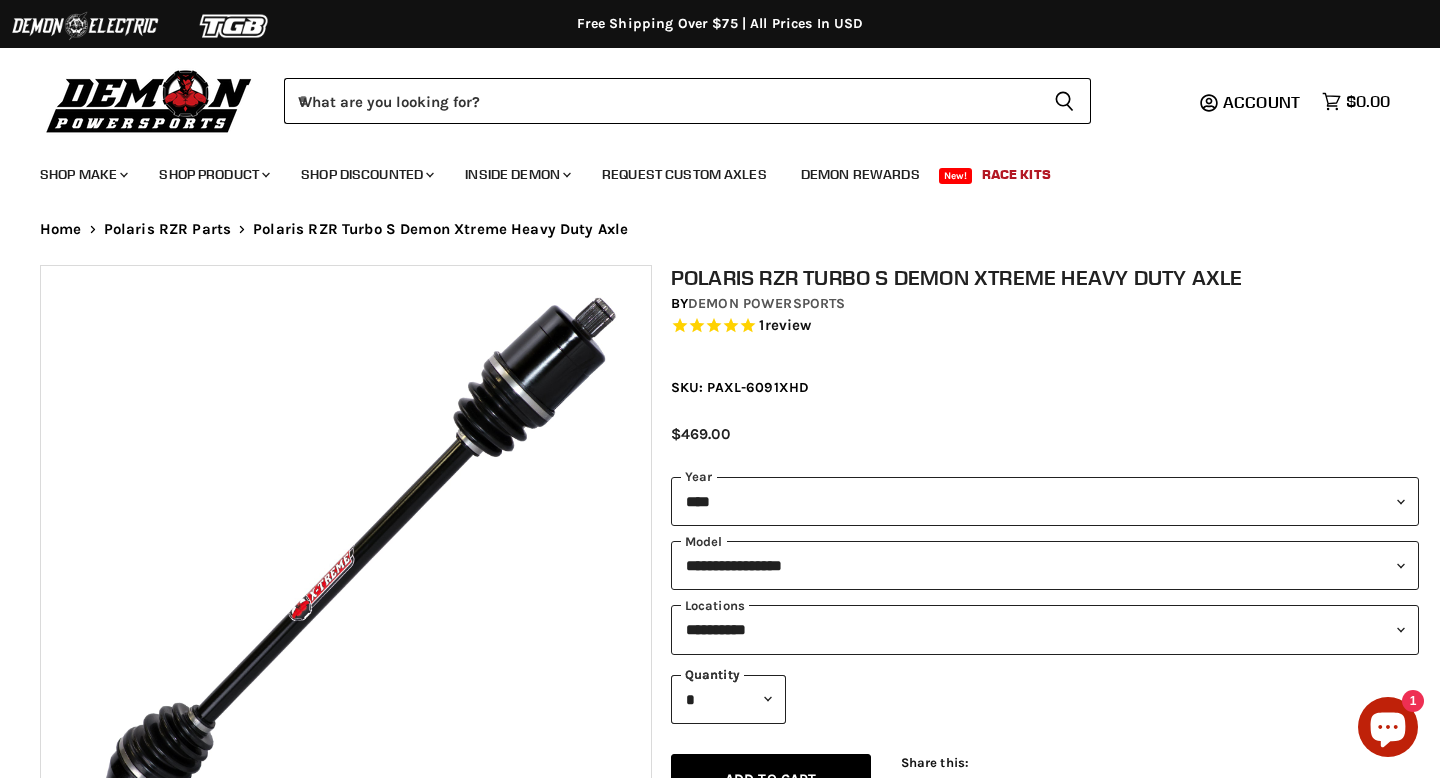 scroll, scrollTop: 27, scrollLeft: 0, axis: vertical 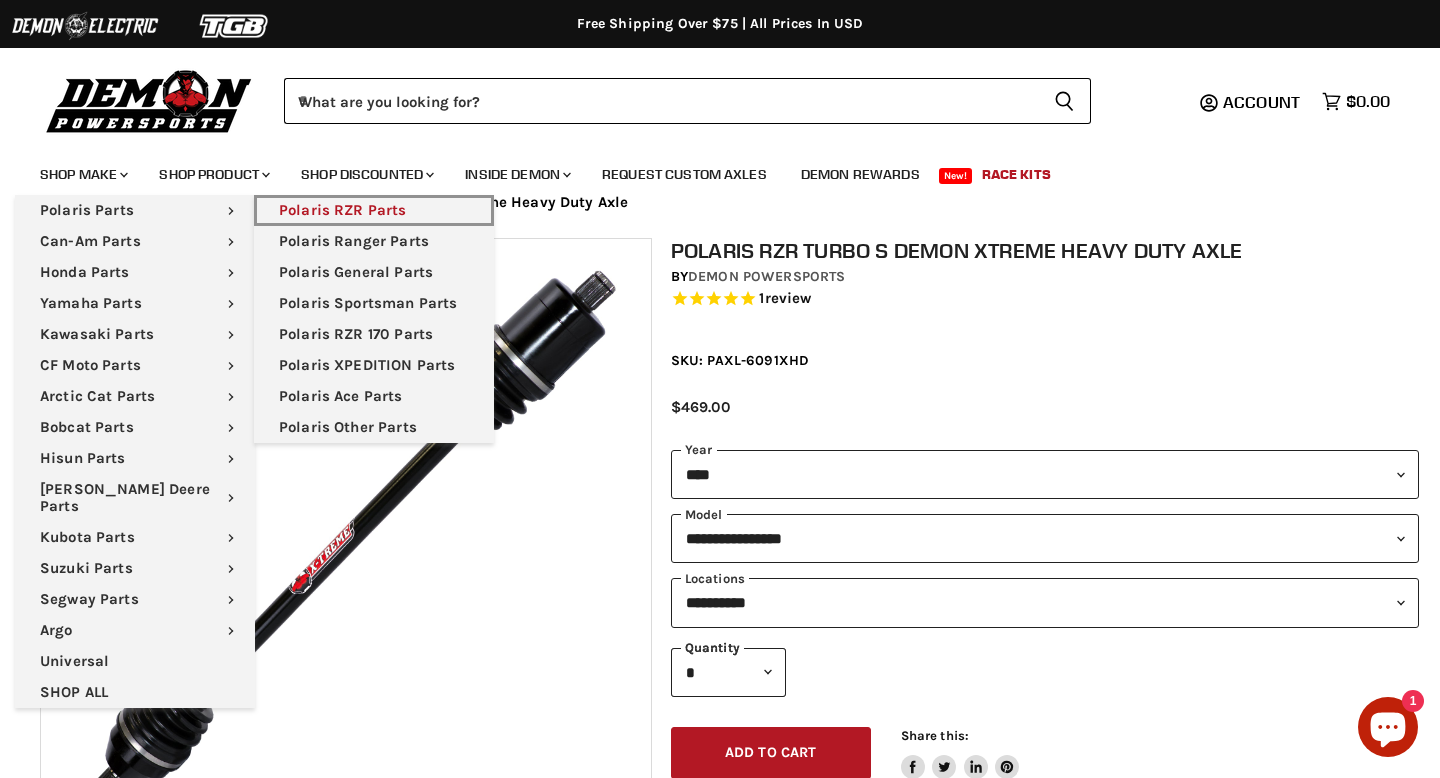 click on "Polaris RZR Parts" at bounding box center (374, 210) 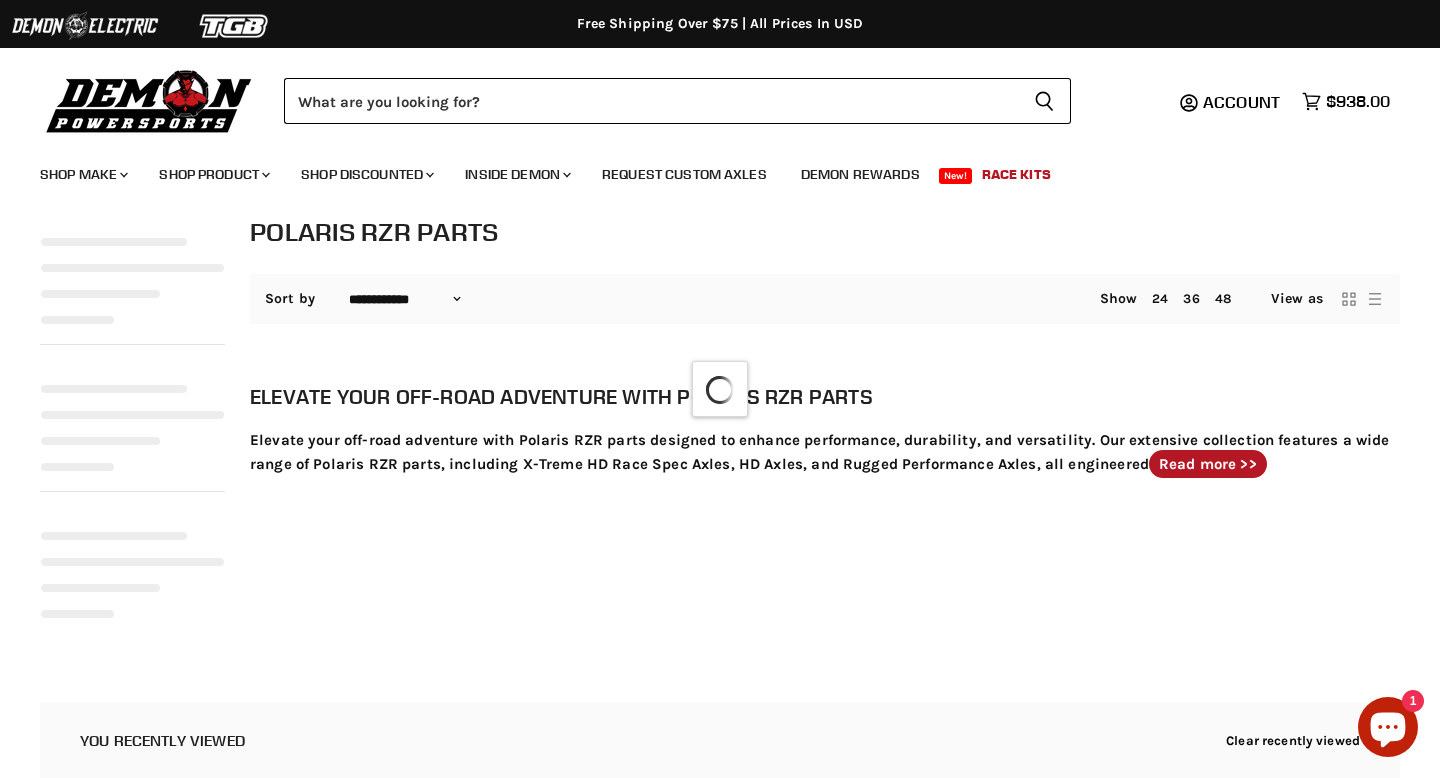 select on "**********" 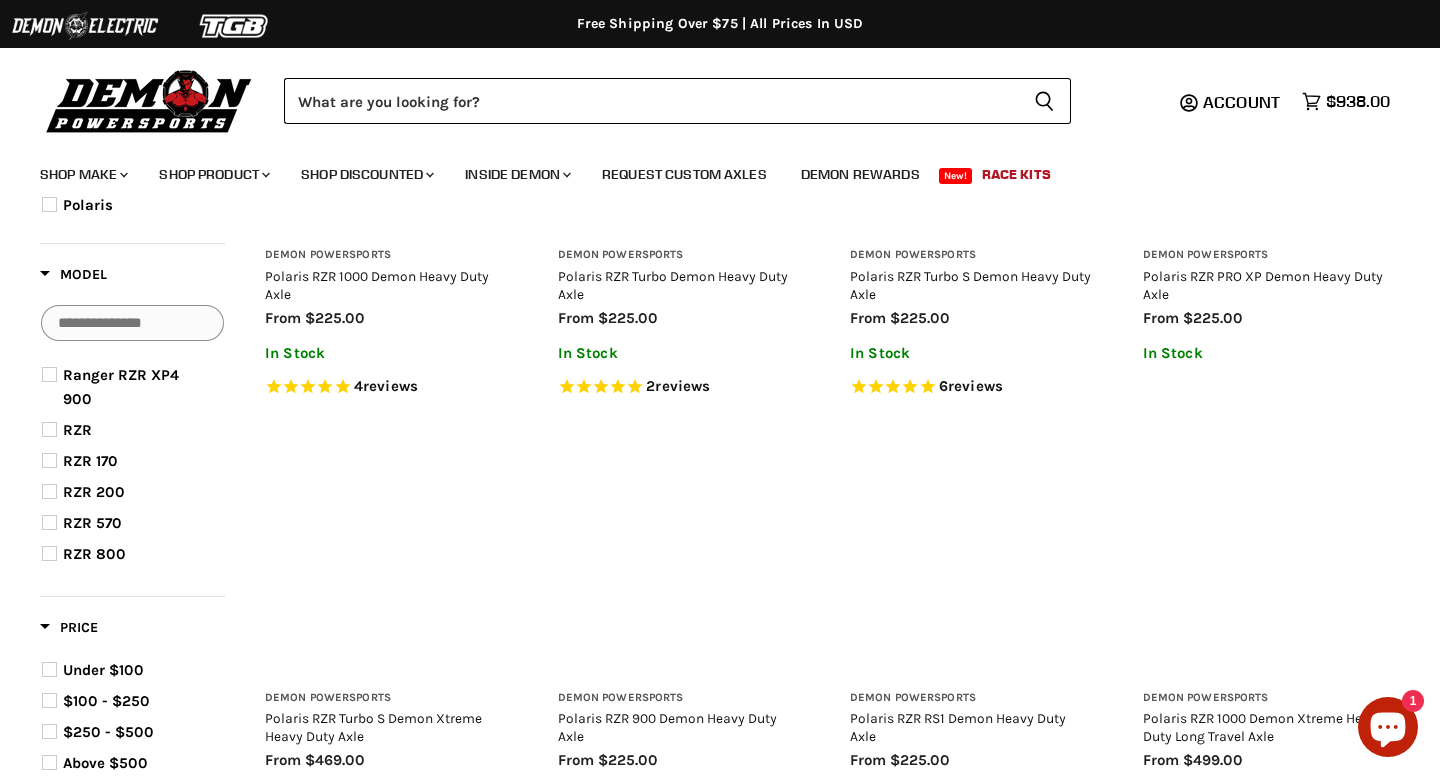 scroll, scrollTop: 708, scrollLeft: 0, axis: vertical 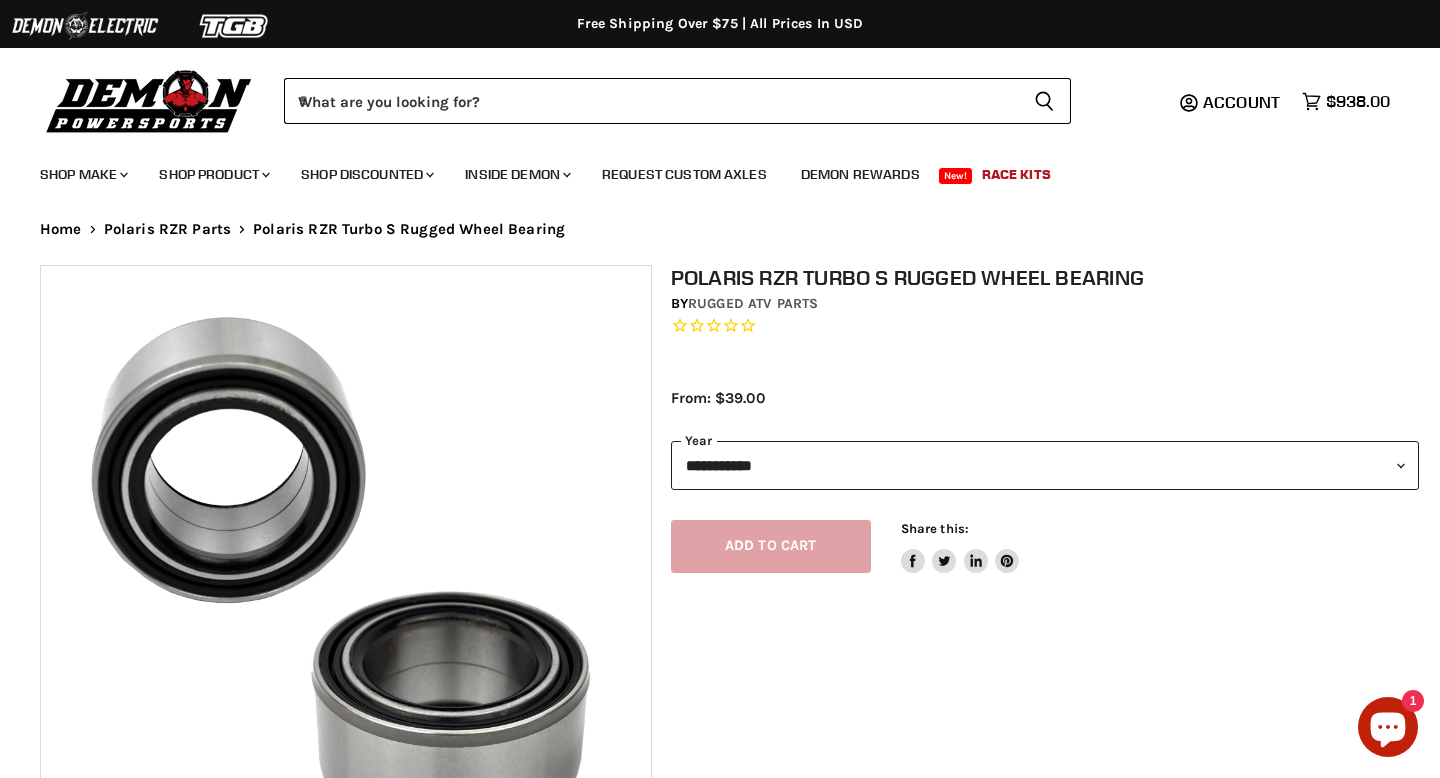 click on "**********" at bounding box center [1045, 465] 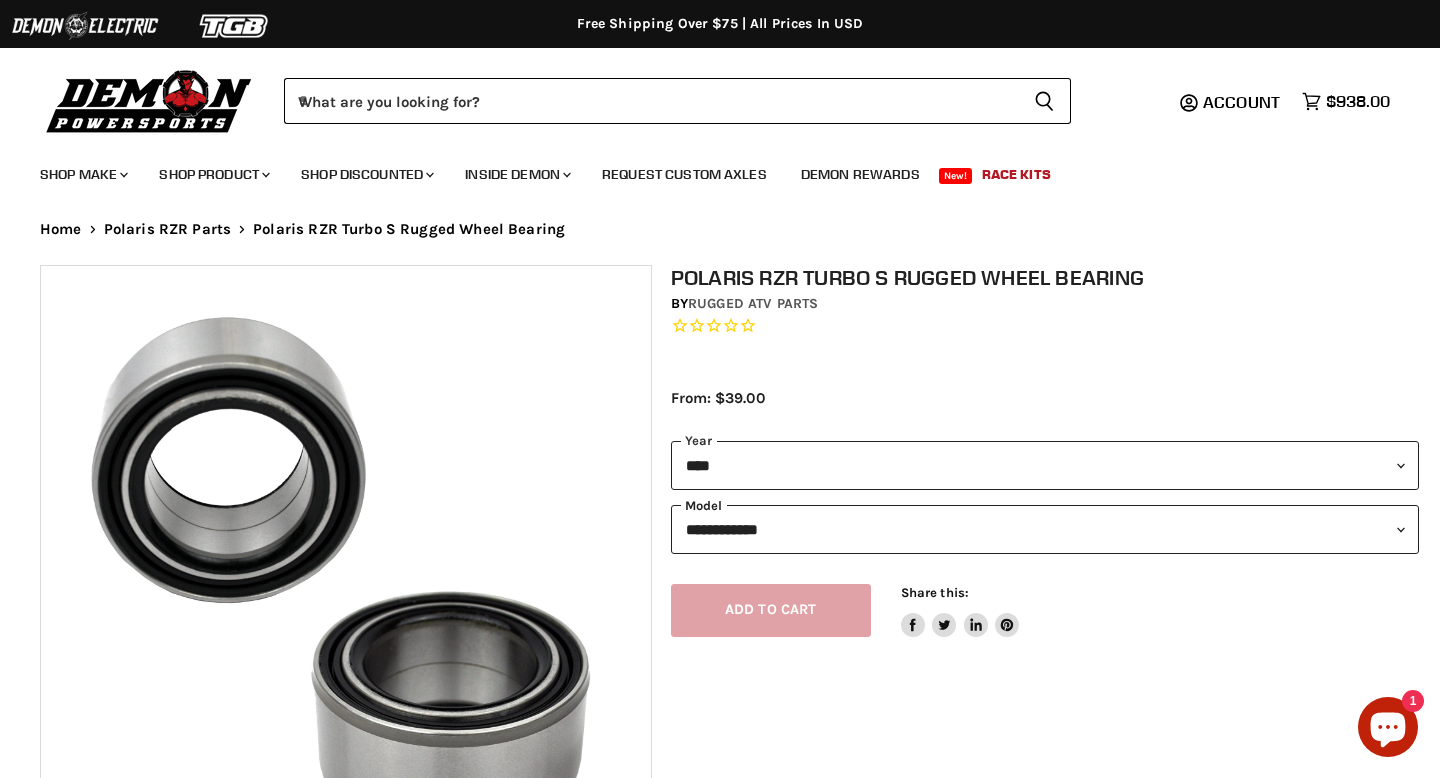 click on "**********" at bounding box center (1045, 529) 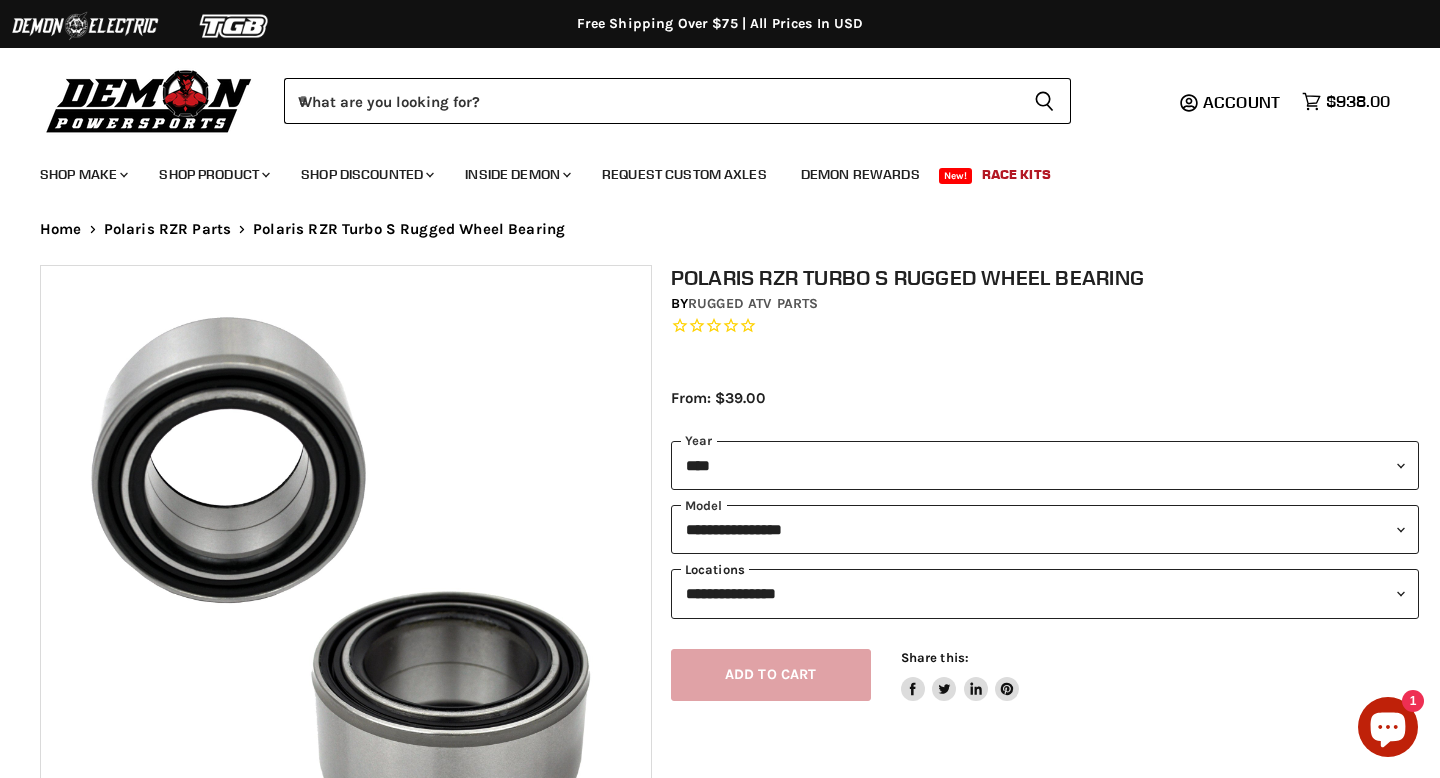 click on "**********" at bounding box center [1045, 593] 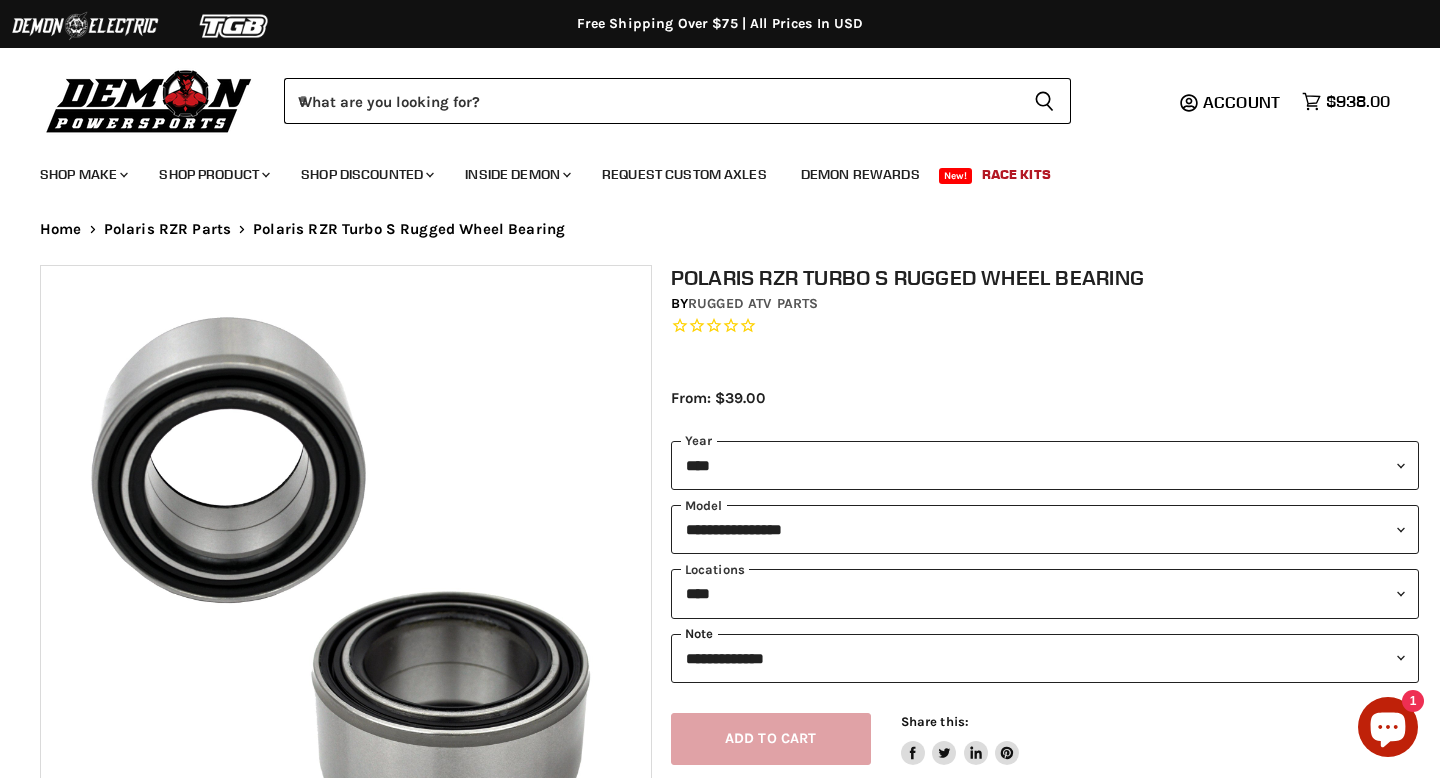 click on "**********" at bounding box center [1045, 658] 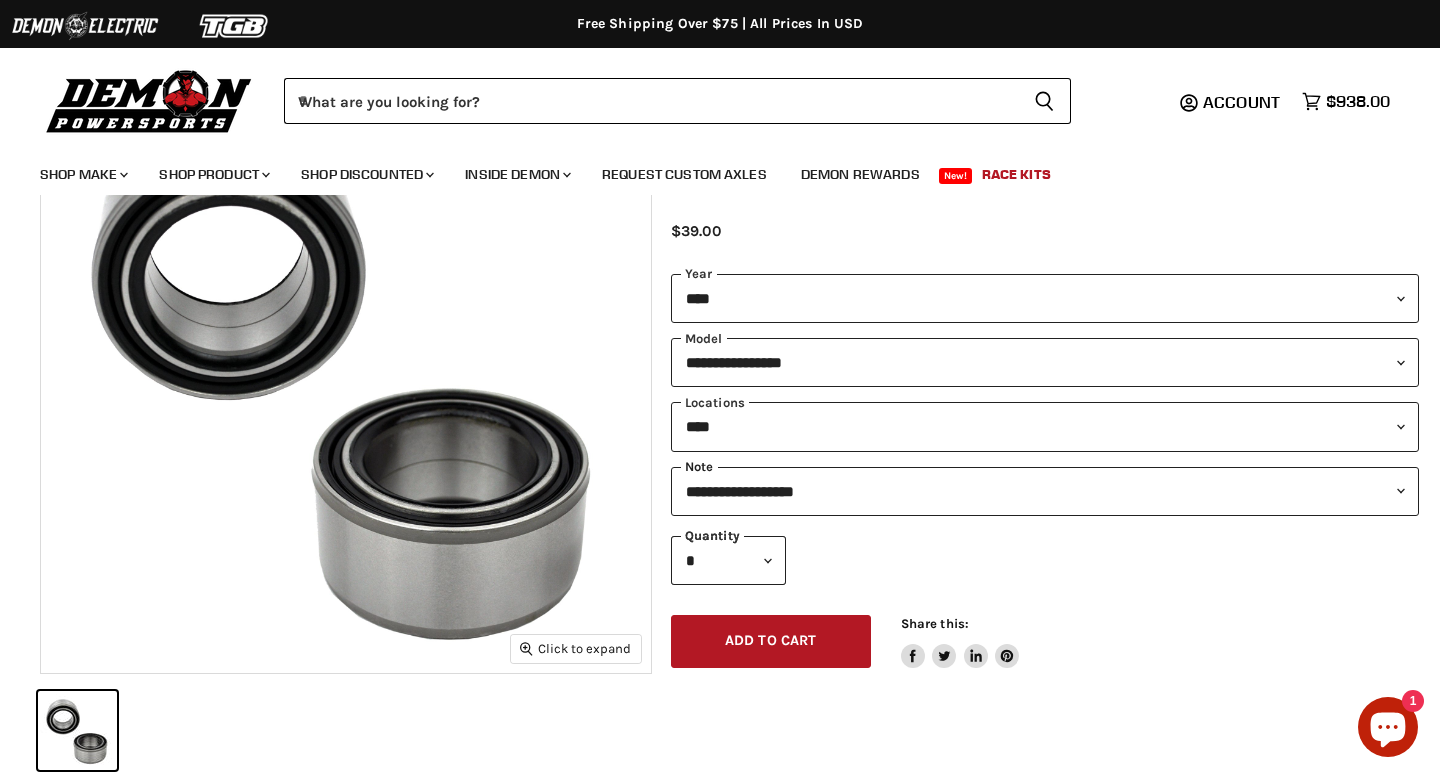 scroll, scrollTop: 248, scrollLeft: 0, axis: vertical 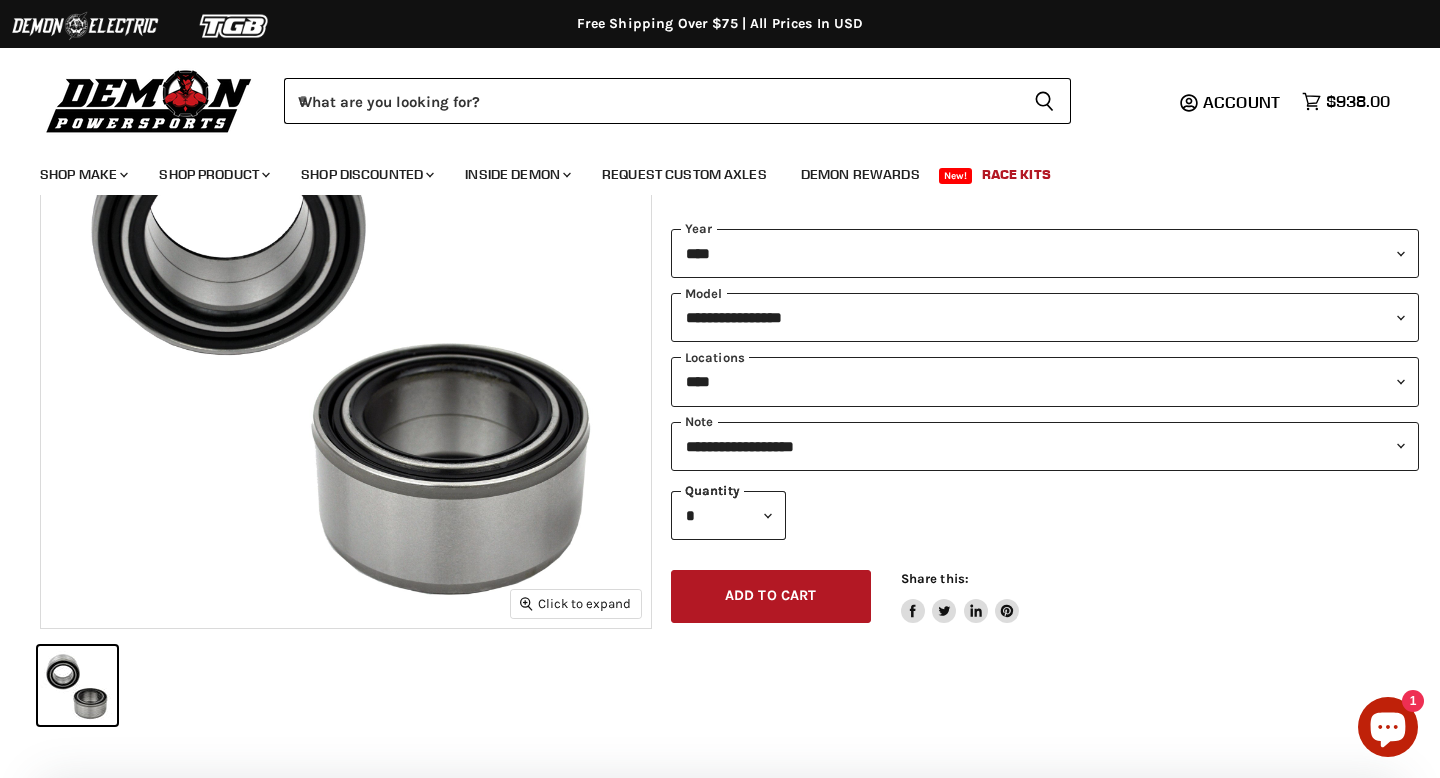 click on "*
*
*
*
*
*
*
*
*
***" at bounding box center [728, 515] 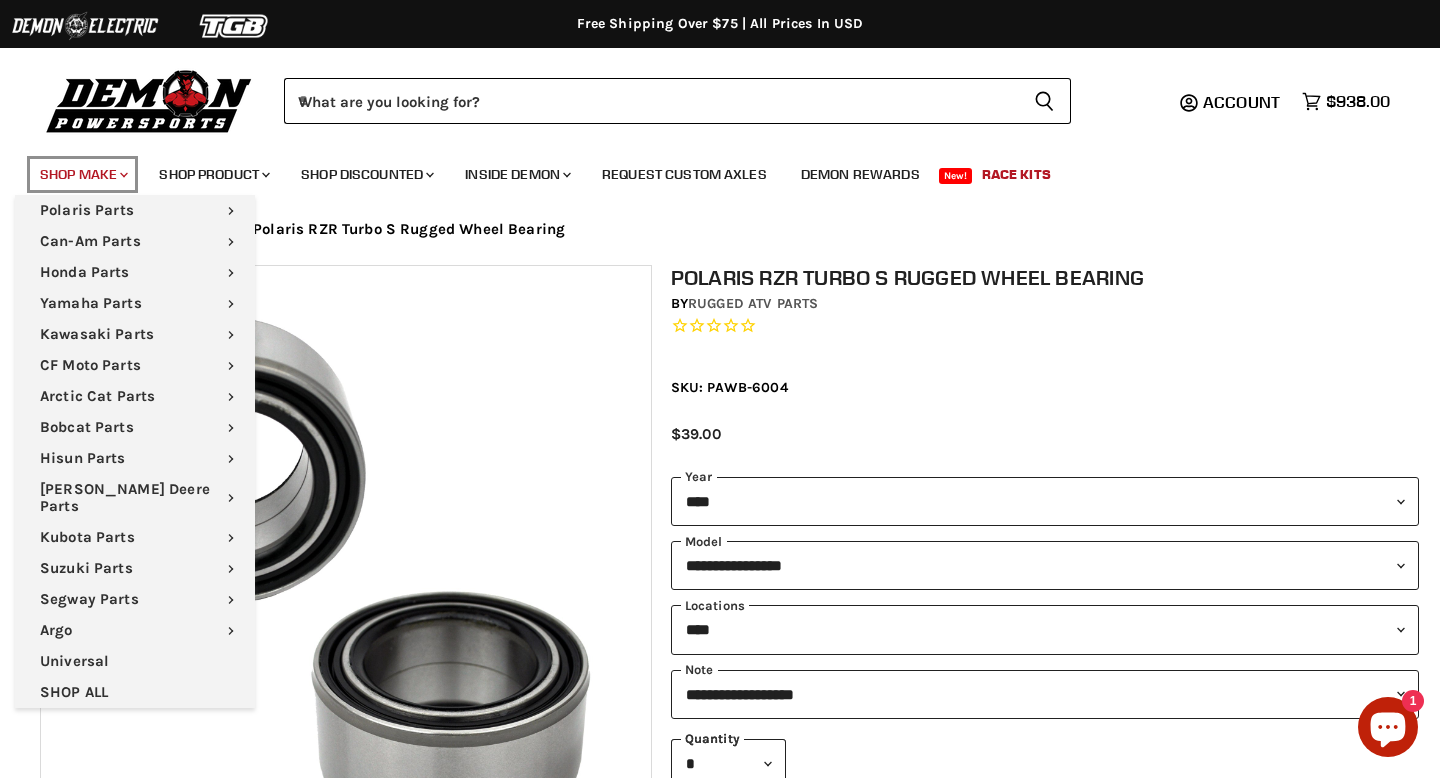 click on "Shop Make
Chevron down icon" at bounding box center [82, 174] 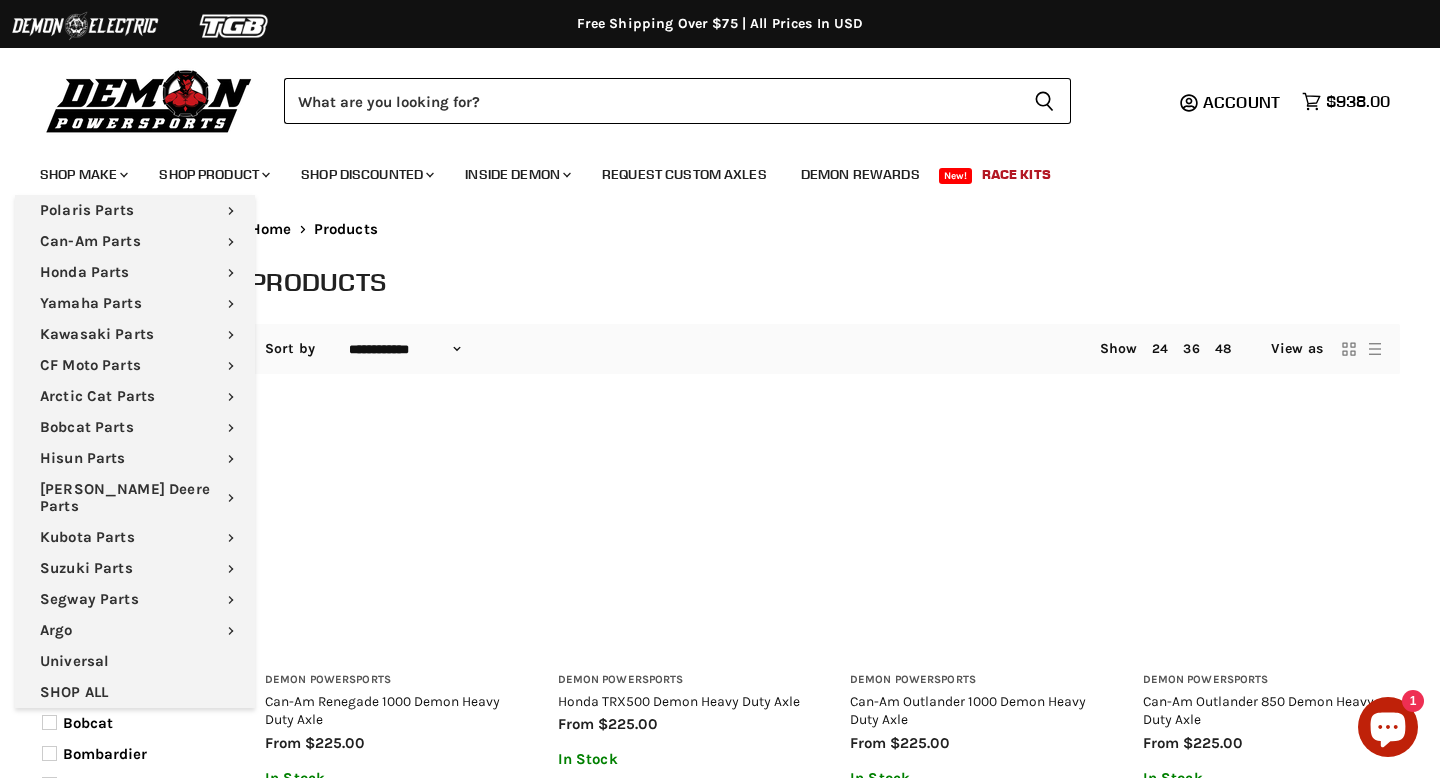 select on "**********" 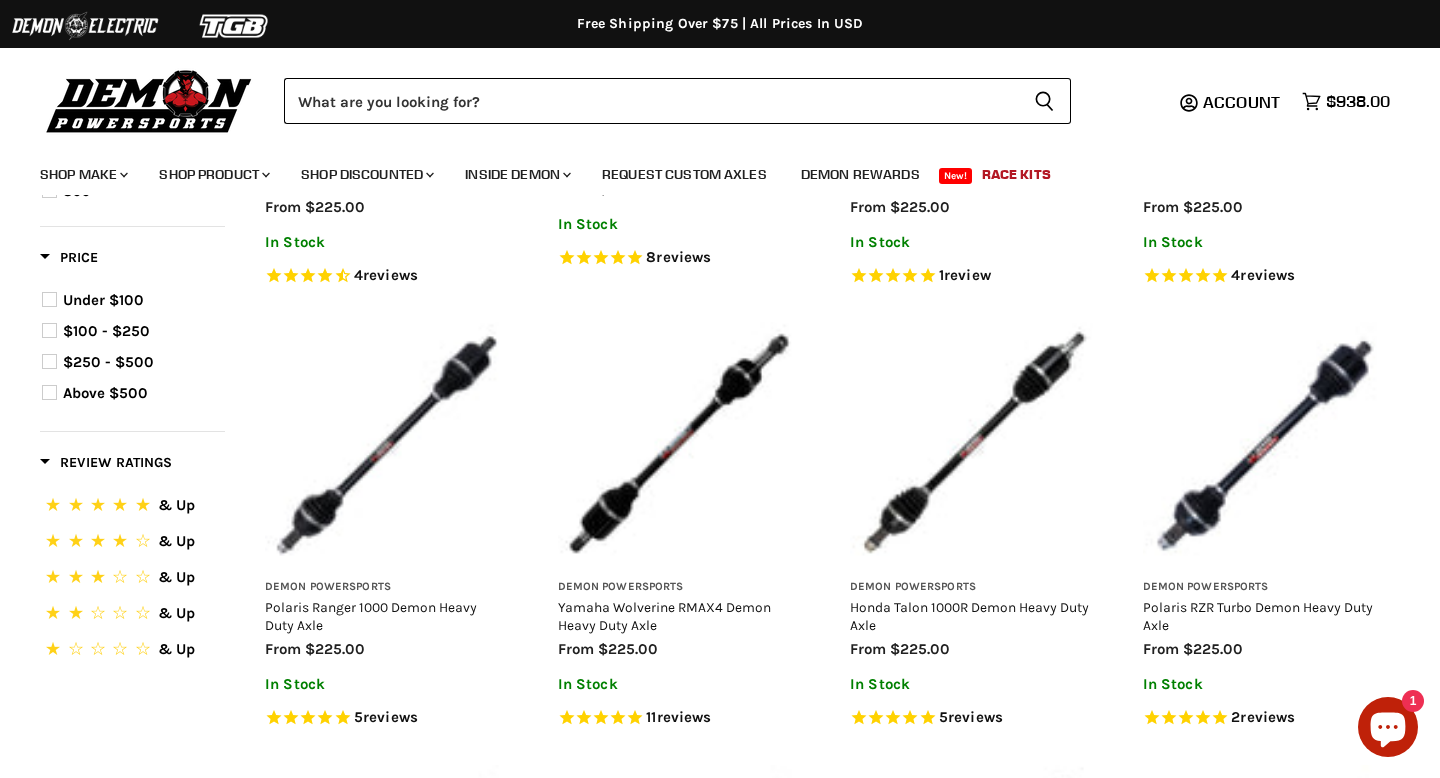 scroll, scrollTop: 983, scrollLeft: 0, axis: vertical 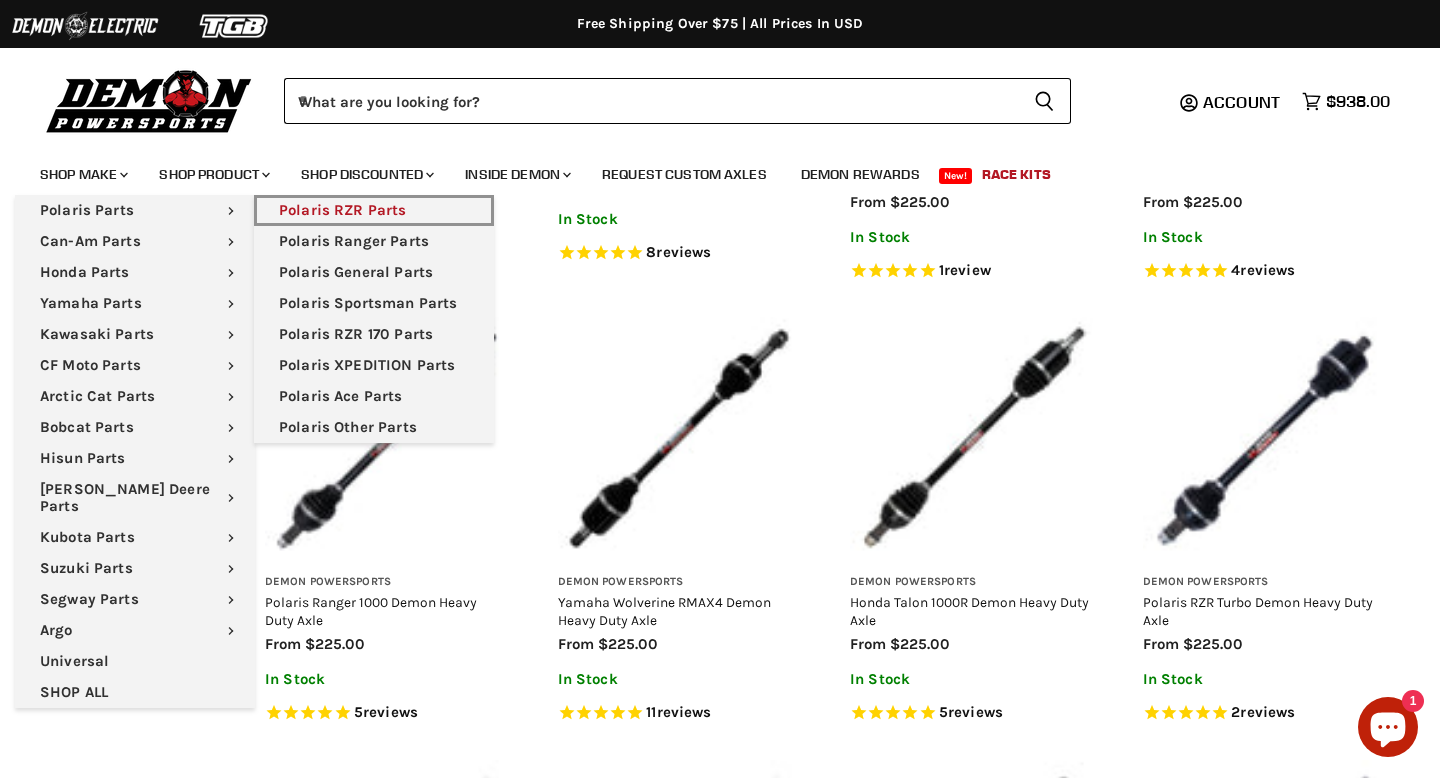 click on "Polaris RZR Parts" at bounding box center [374, 210] 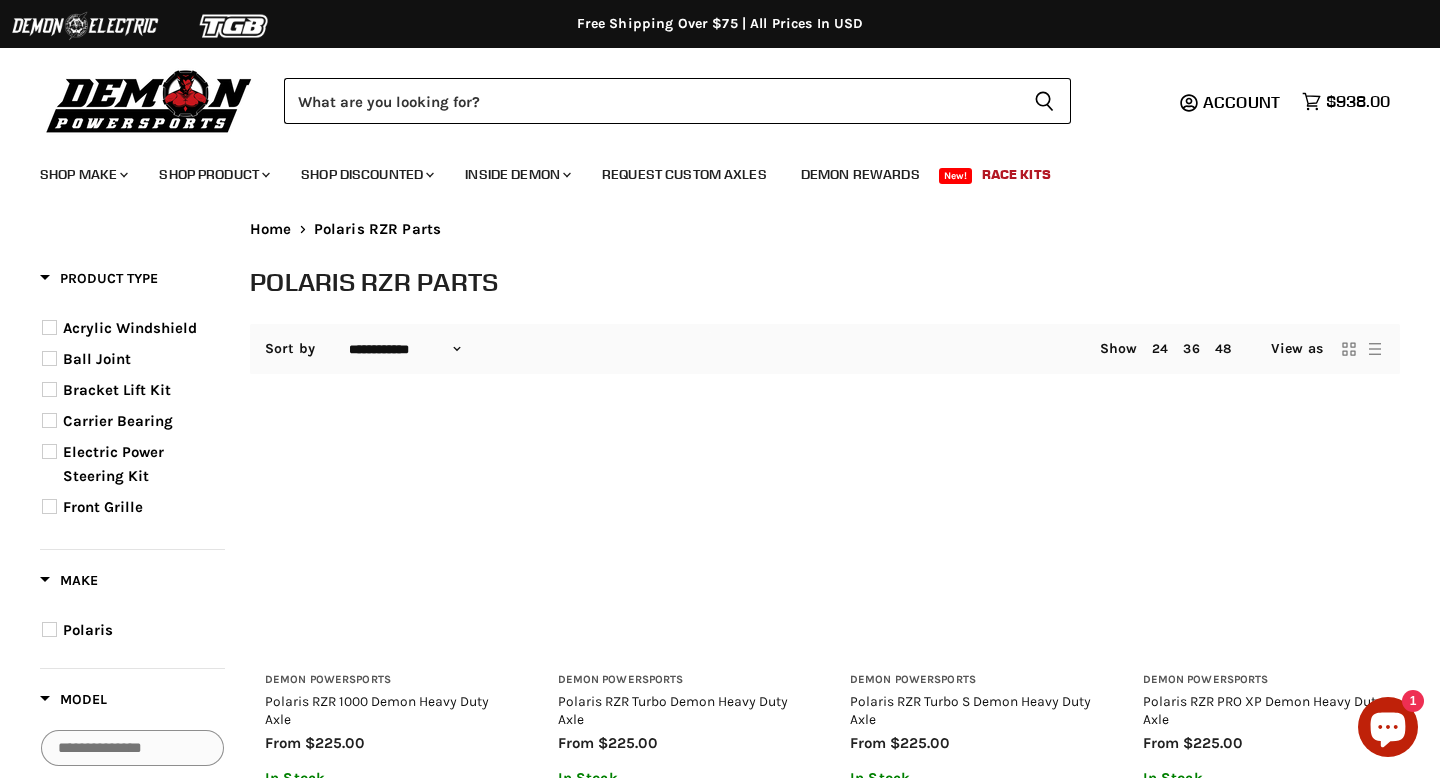 select on "**********" 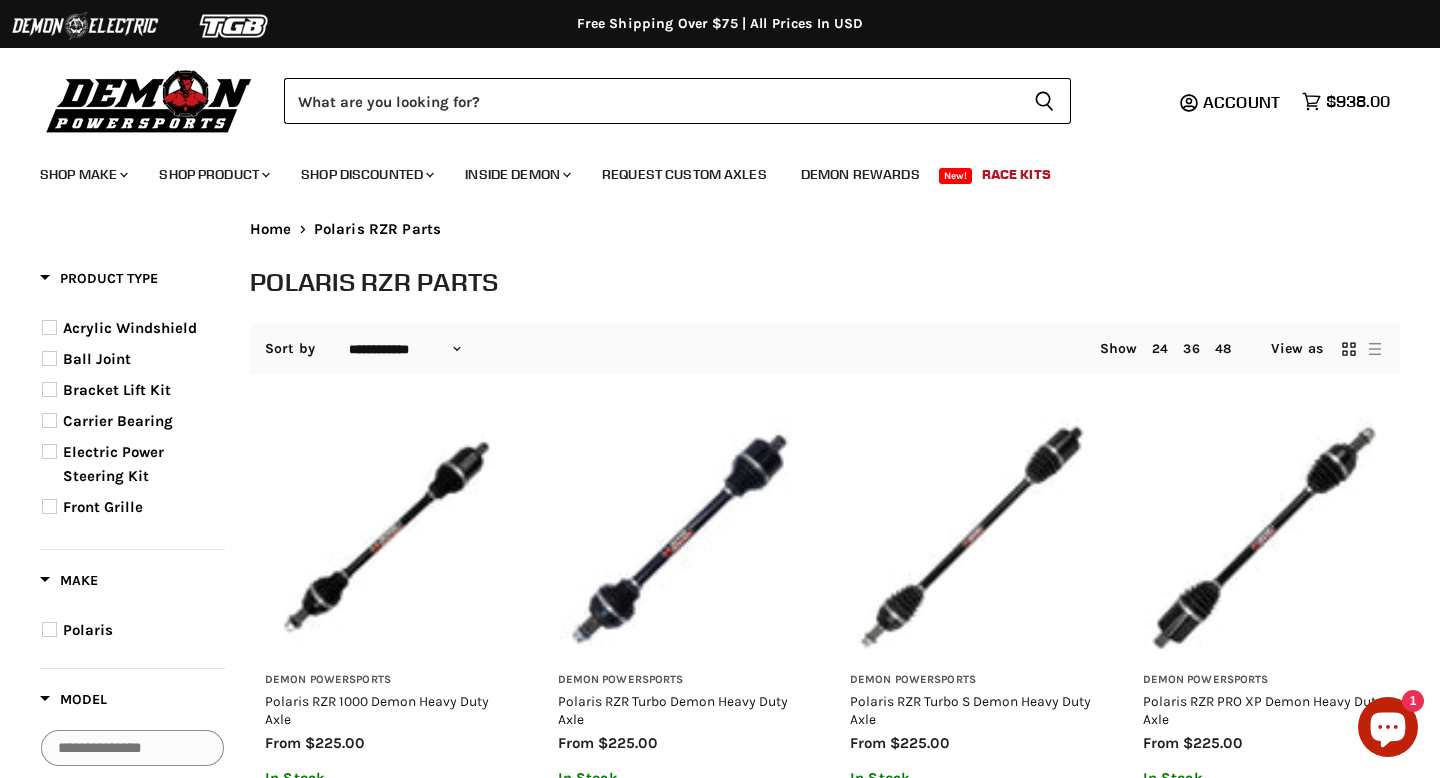 scroll, scrollTop: 0, scrollLeft: 0, axis: both 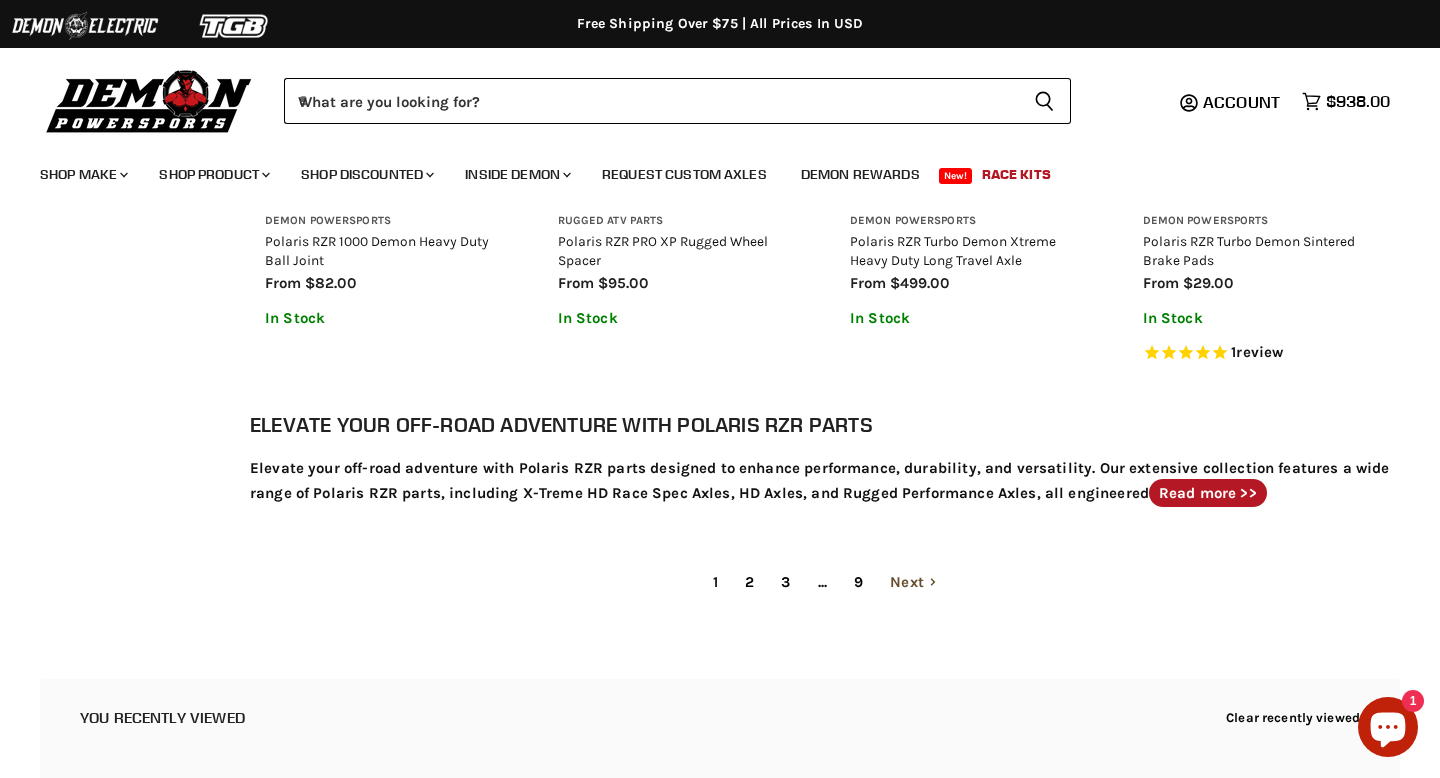 click on "Next" at bounding box center (913, 582) 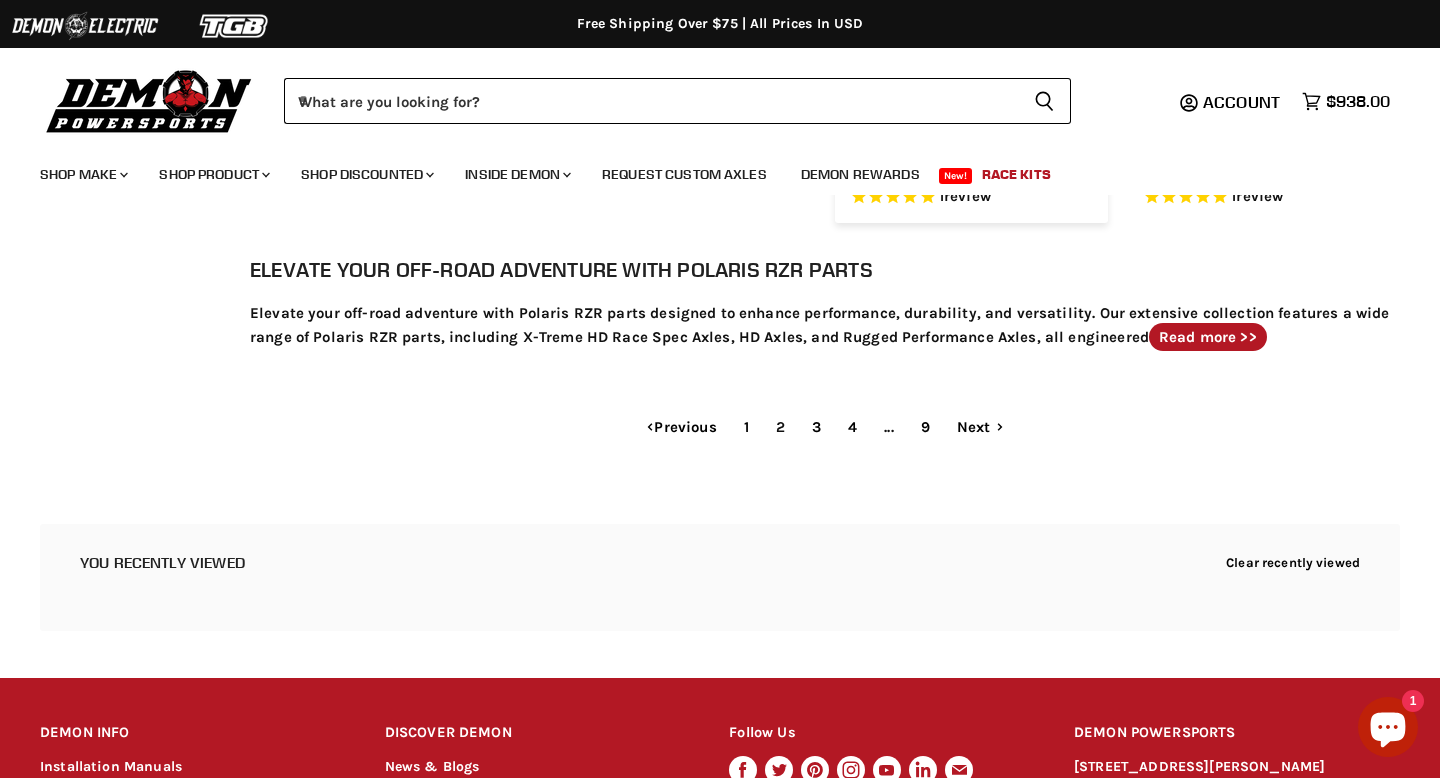 scroll, scrollTop: 2806, scrollLeft: 0, axis: vertical 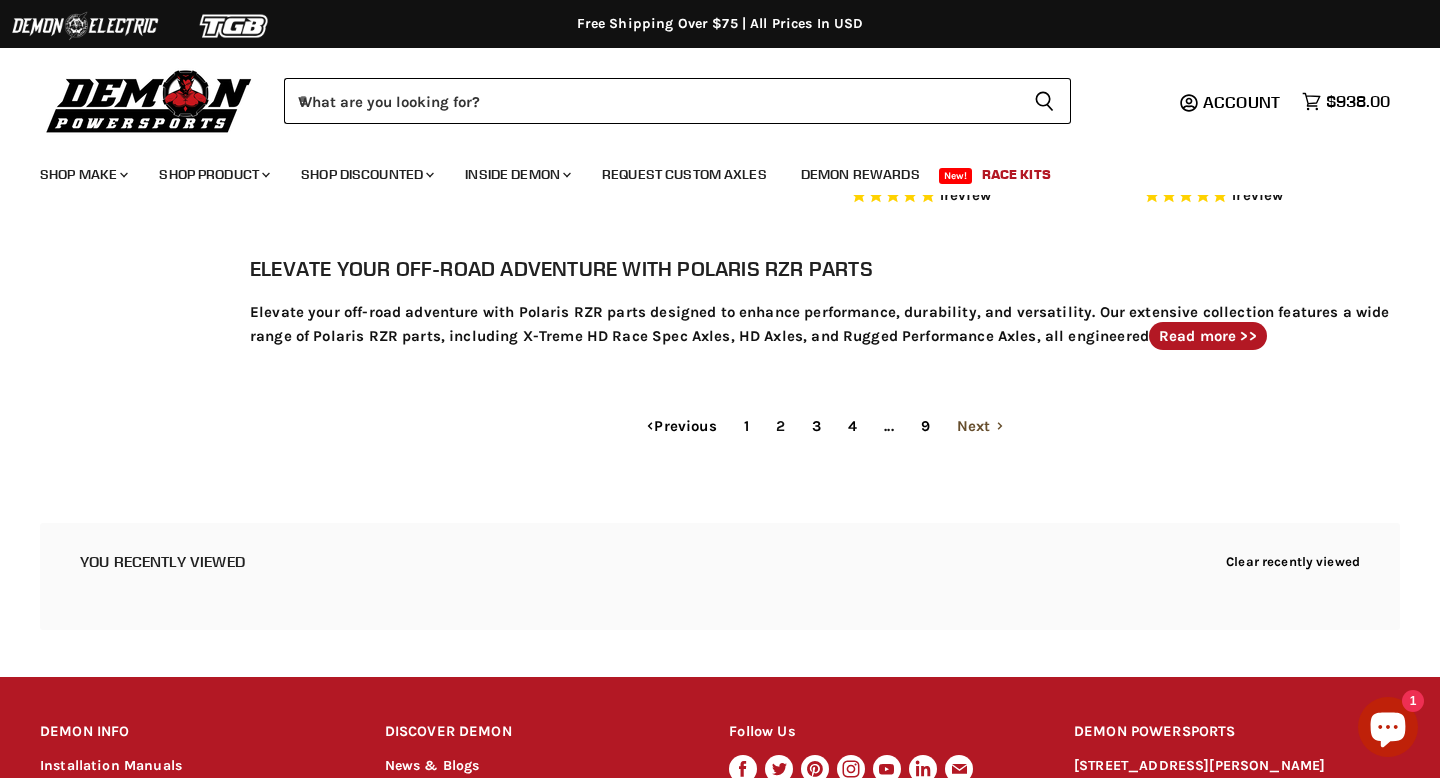 click on "Next" at bounding box center (980, 426) 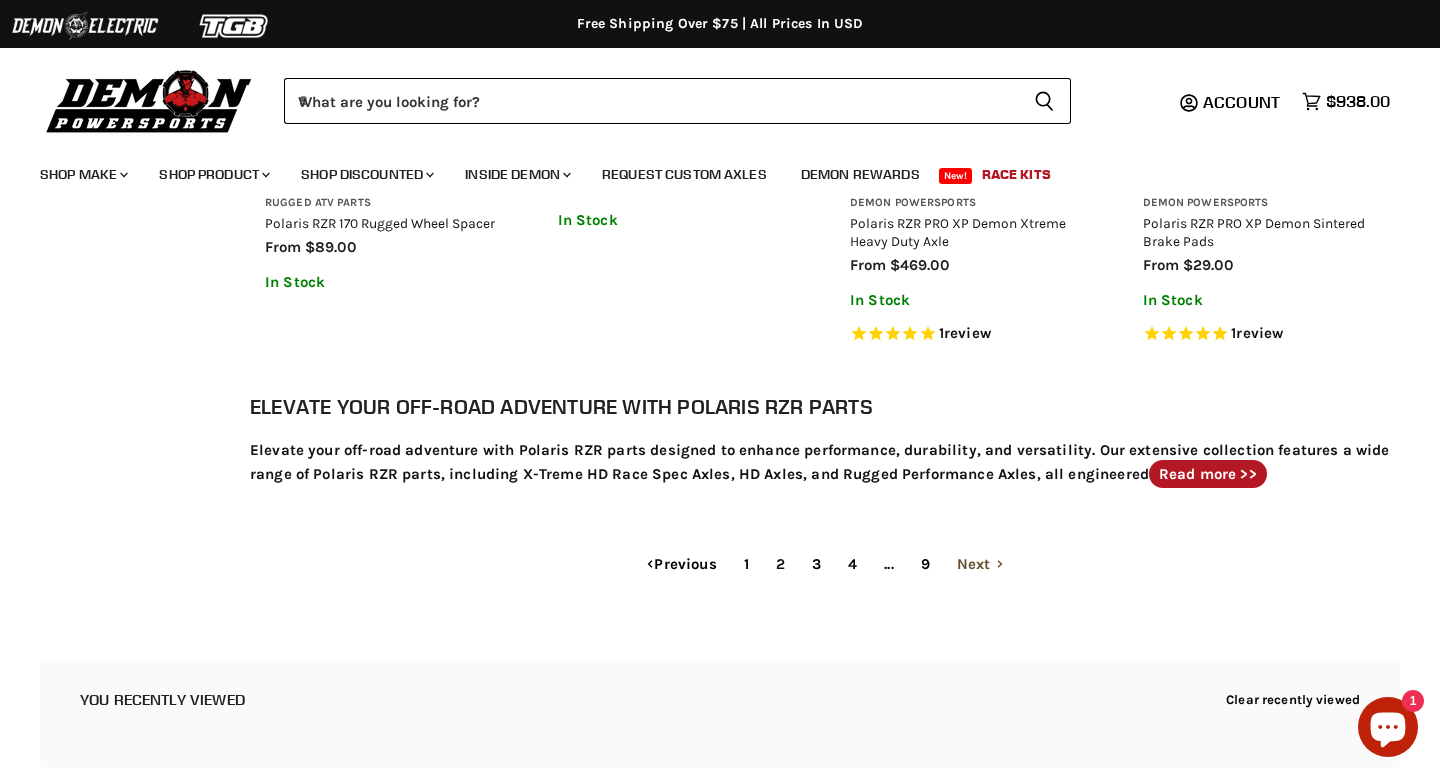 select on "**********" 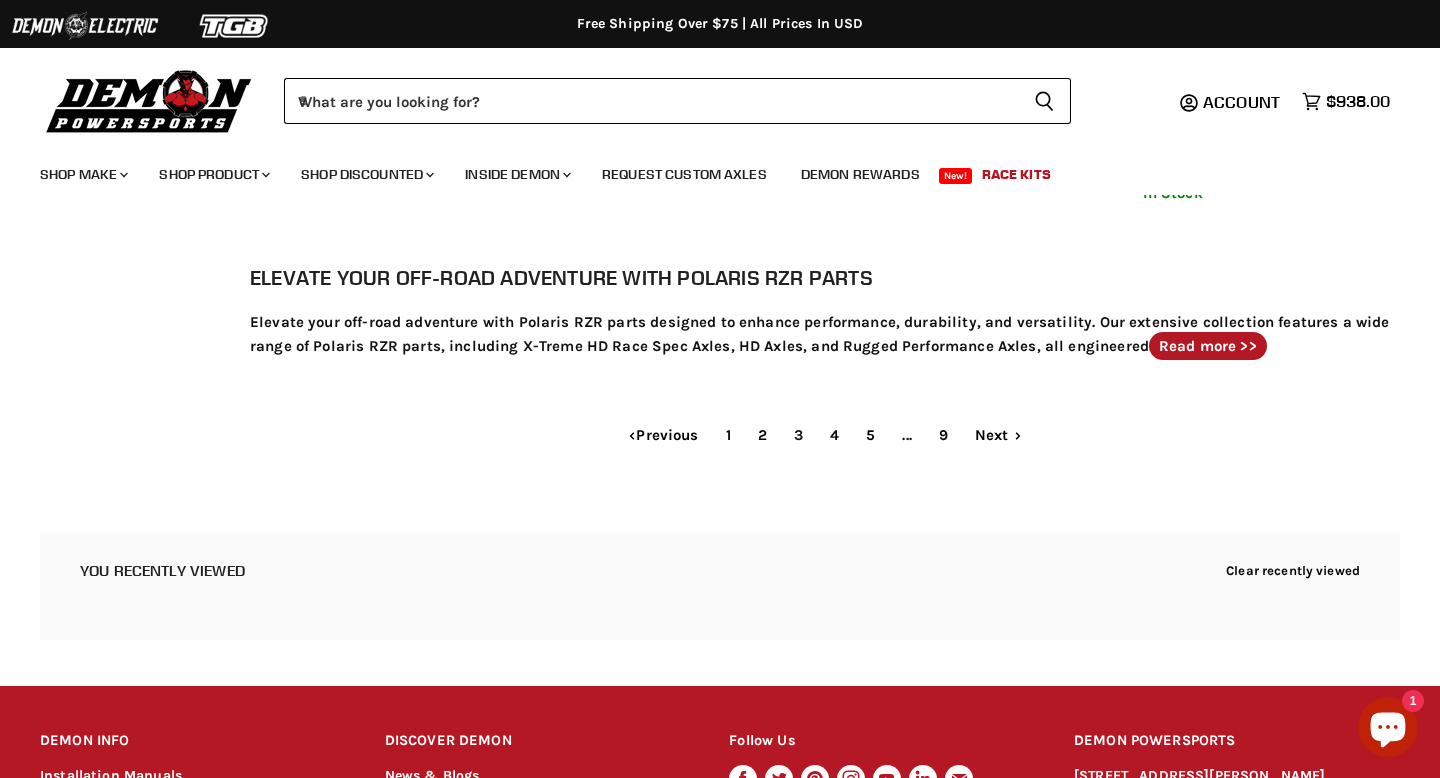 scroll, scrollTop: 2716, scrollLeft: 0, axis: vertical 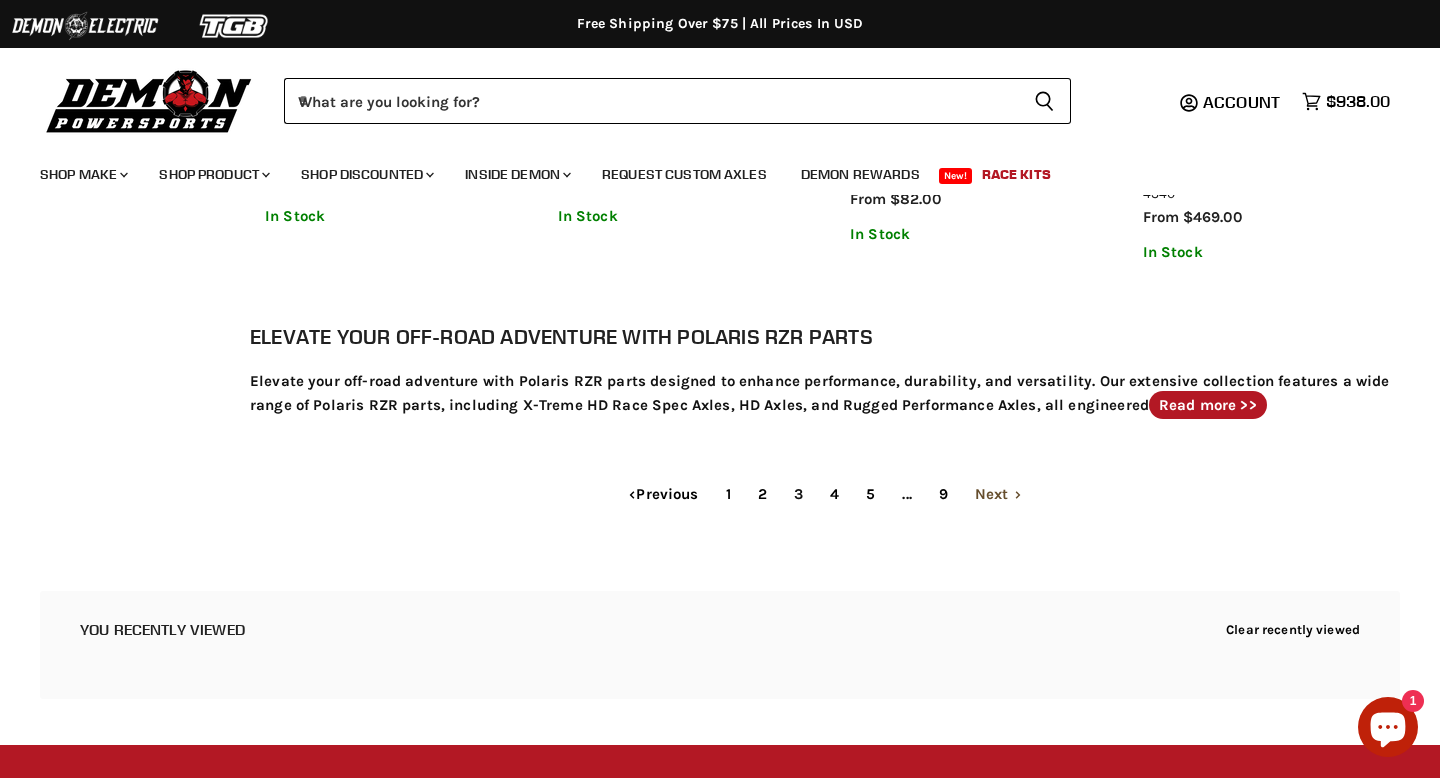 click on "Next" at bounding box center (998, 494) 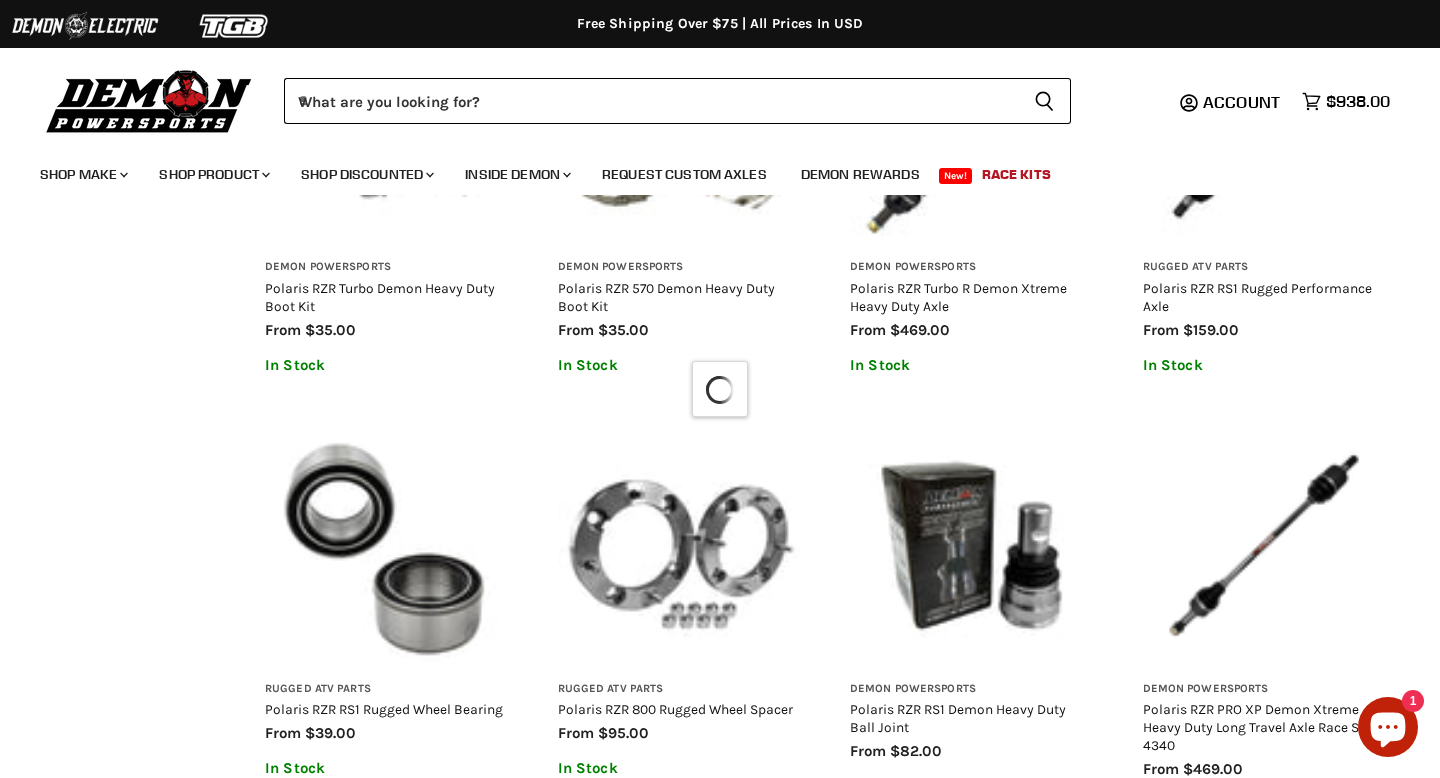 select on "**********" 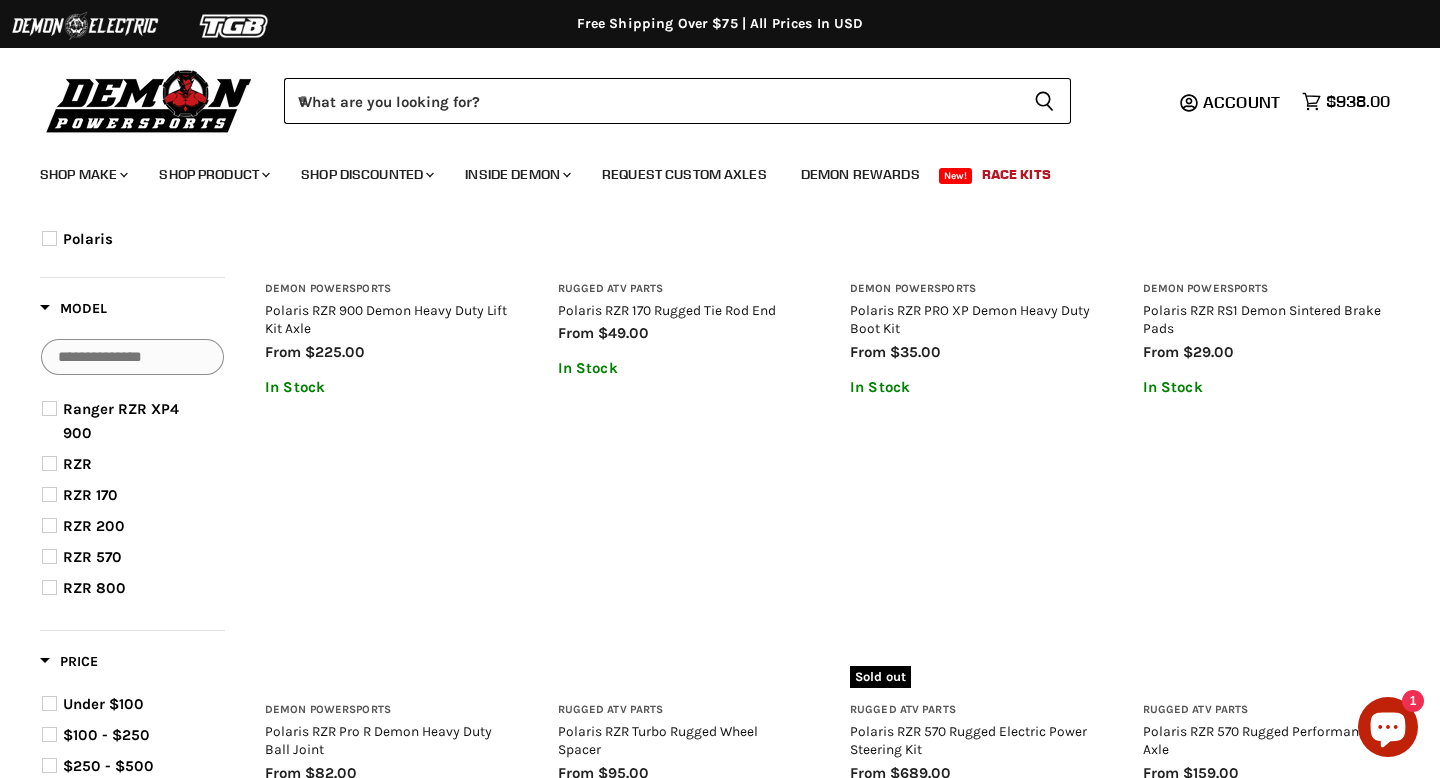 scroll, scrollTop: 350, scrollLeft: 0, axis: vertical 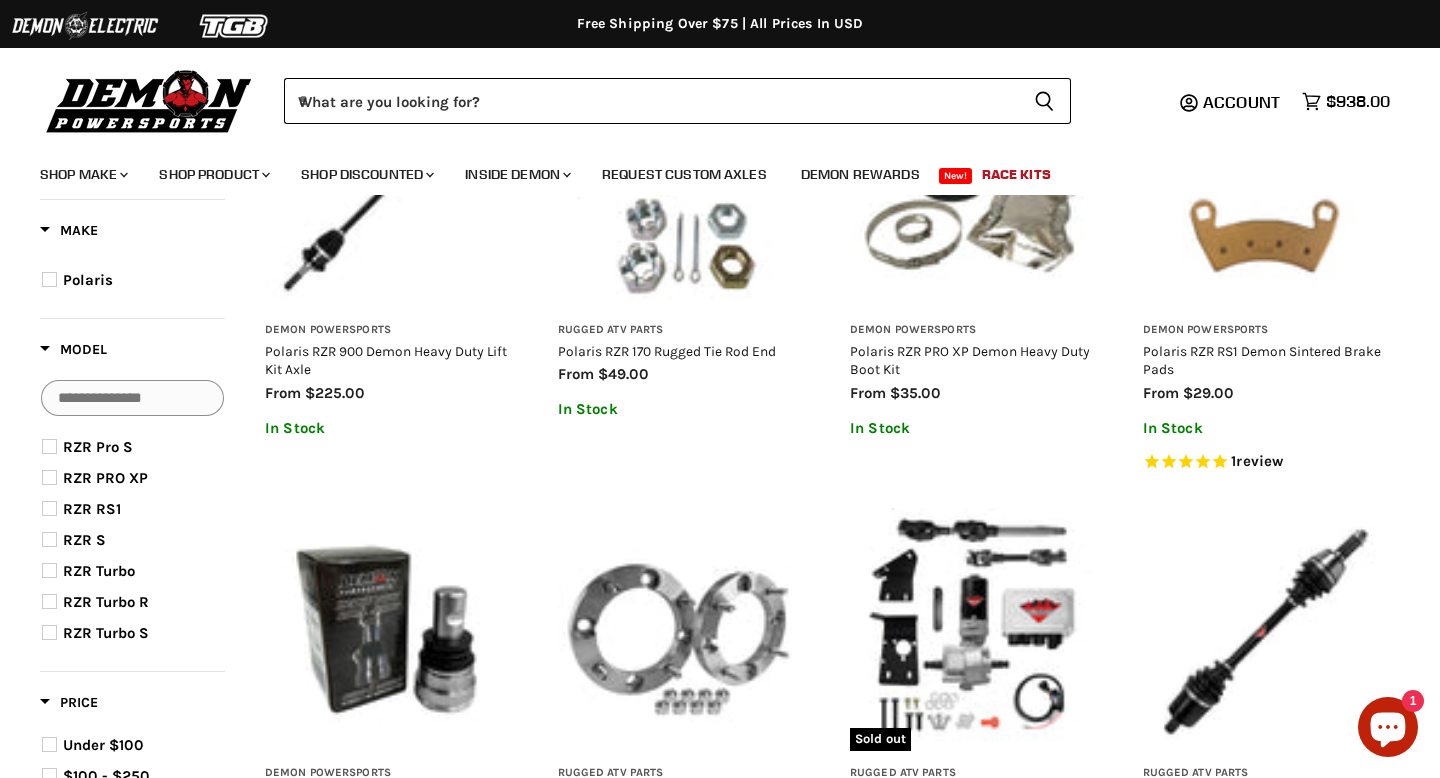 click at bounding box center [49, 632] 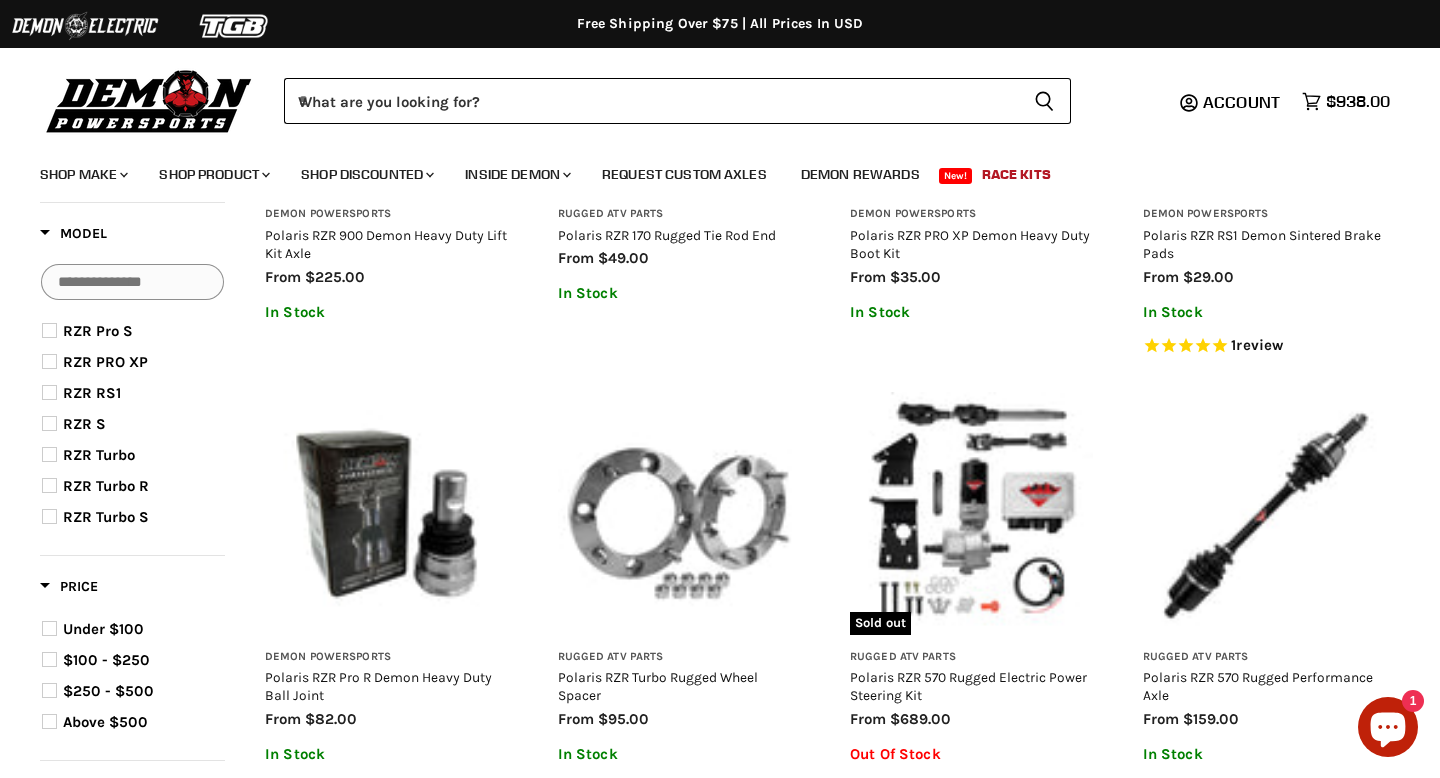select on "**********" 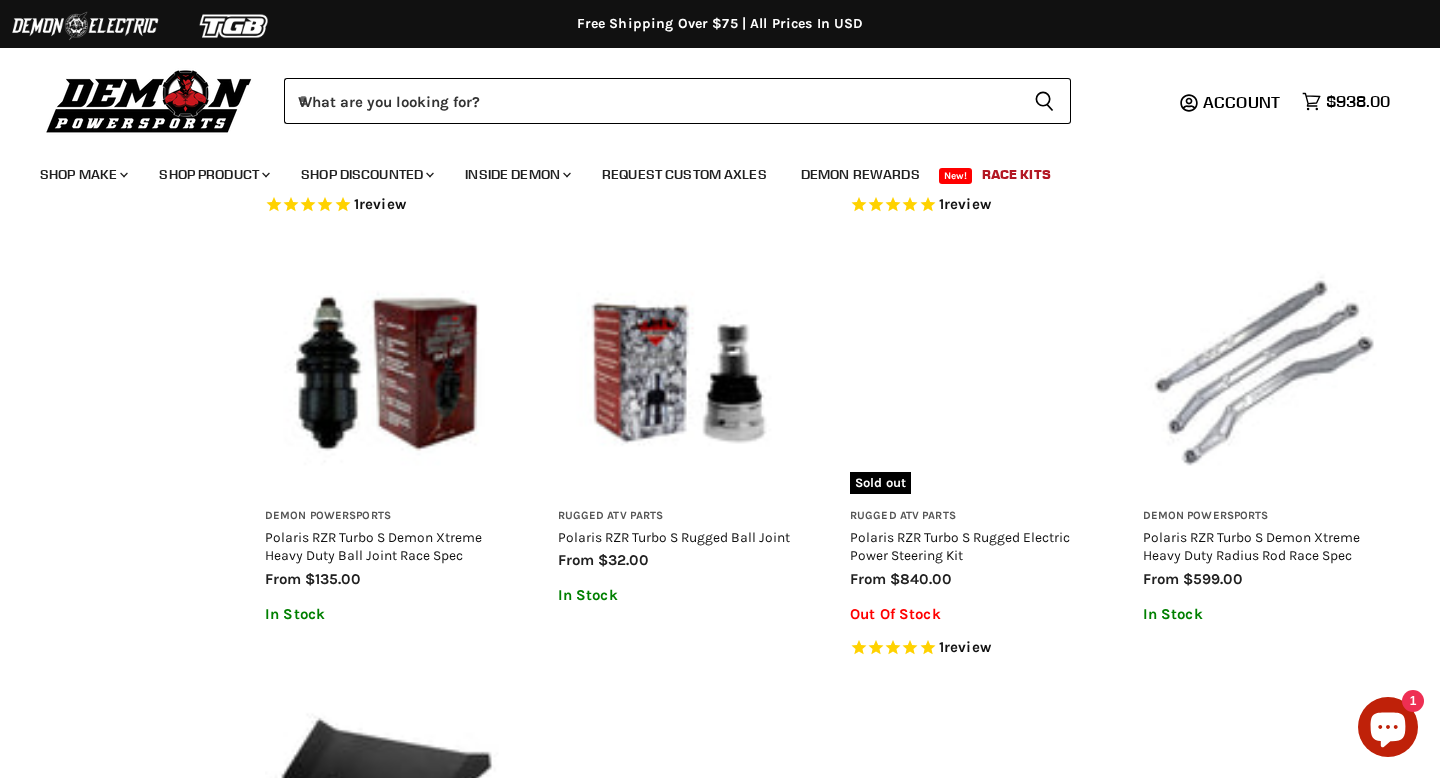 scroll, scrollTop: 1494, scrollLeft: 0, axis: vertical 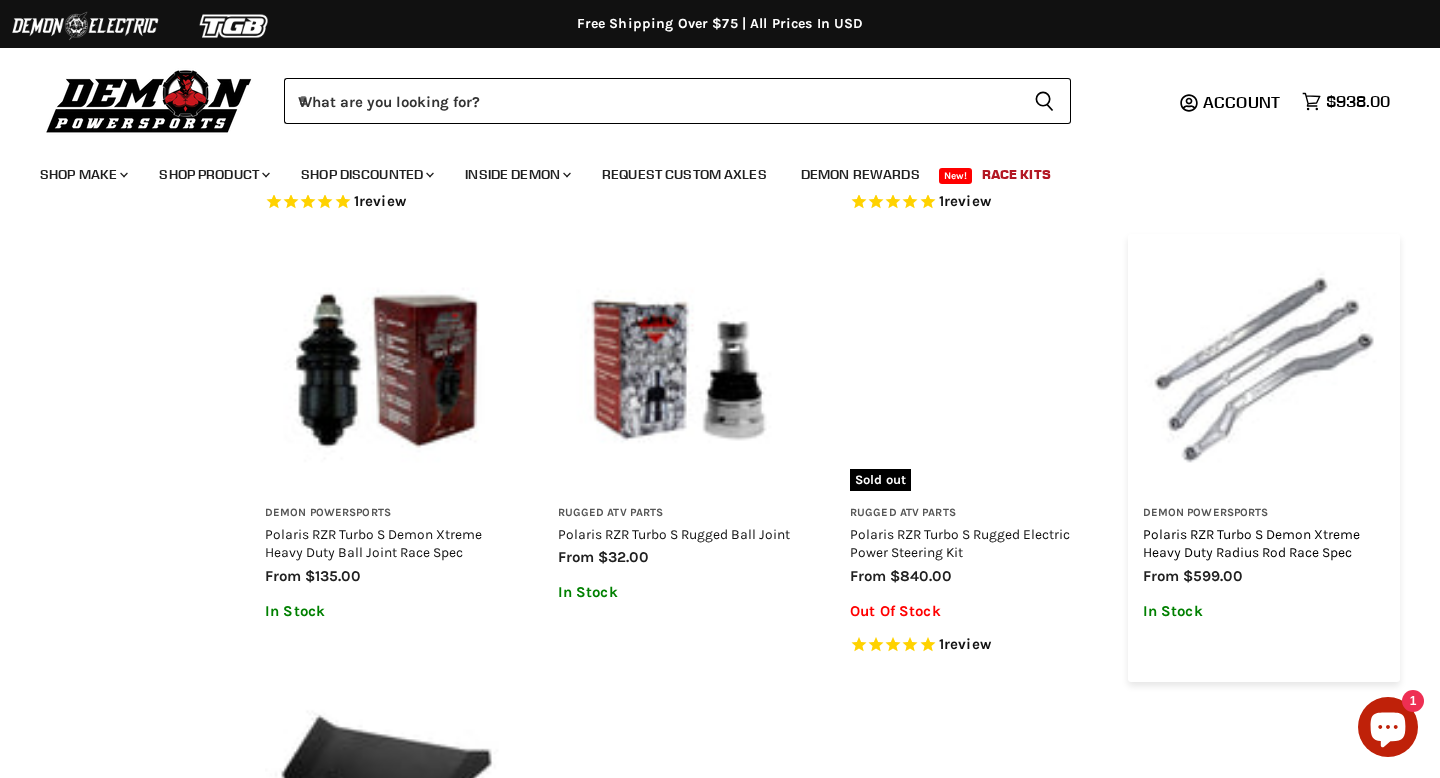 click on "Polaris RZR Turbo S Demon Xtreme Heavy Duty Radius Rod Race Spec" at bounding box center (1251, 543) 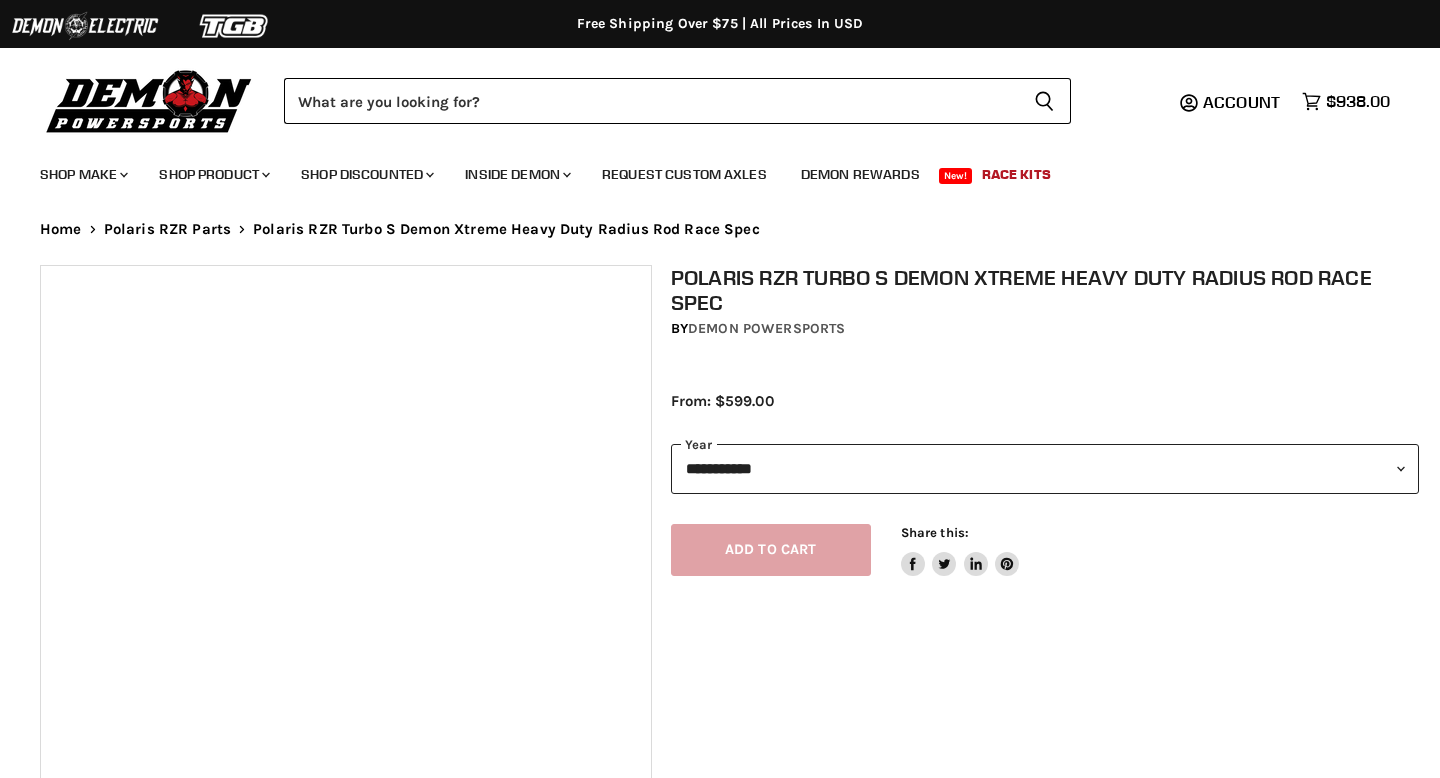 scroll, scrollTop: 0, scrollLeft: 0, axis: both 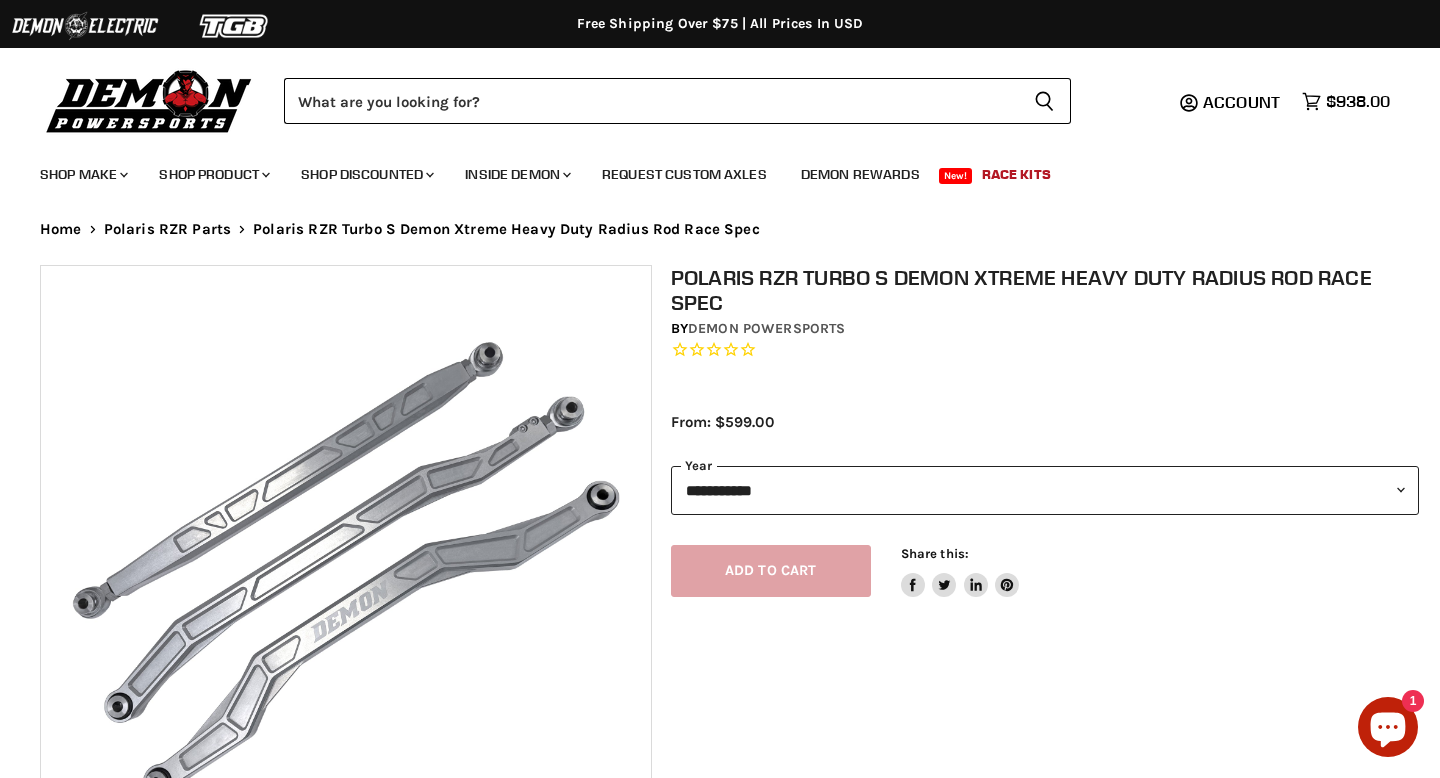 click on "**********" at bounding box center [1045, 490] 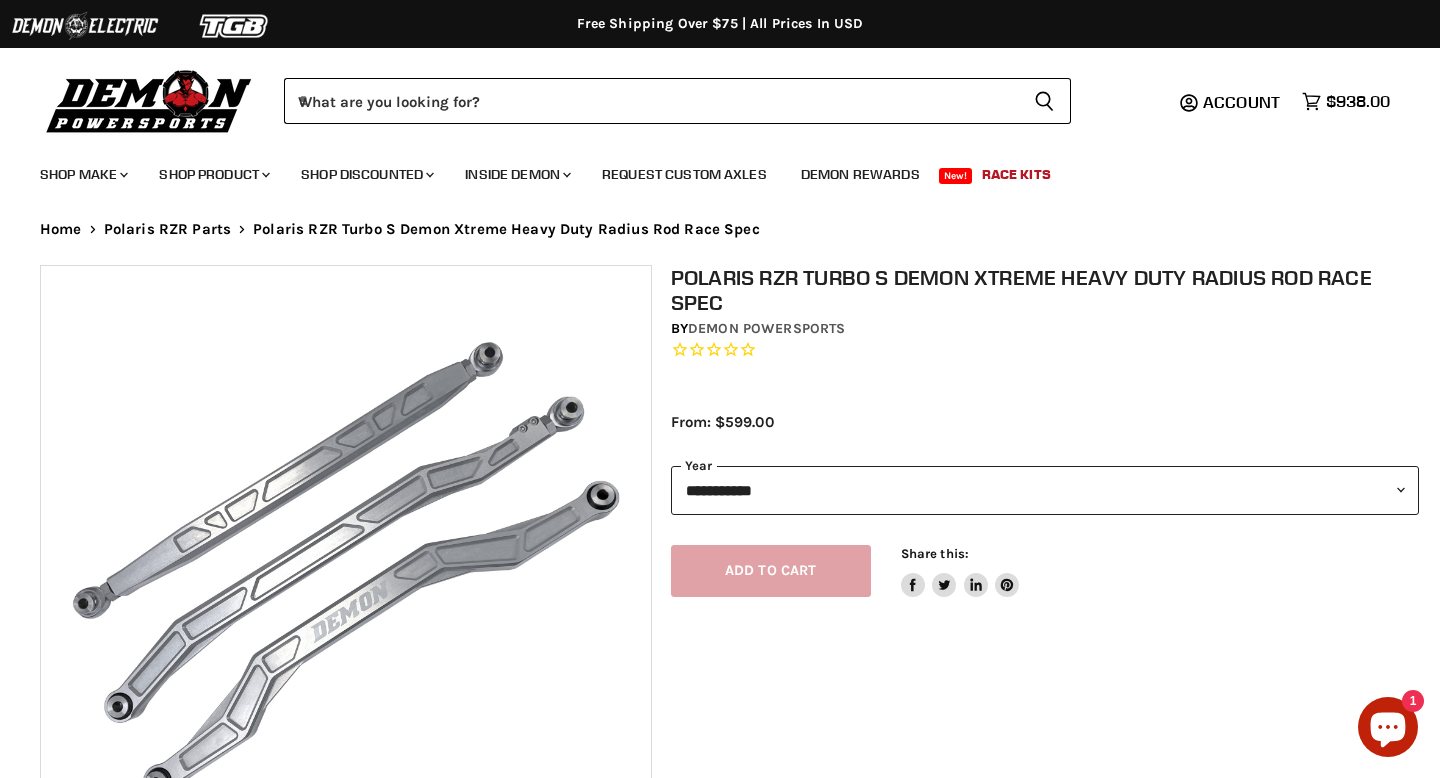 select on "****" 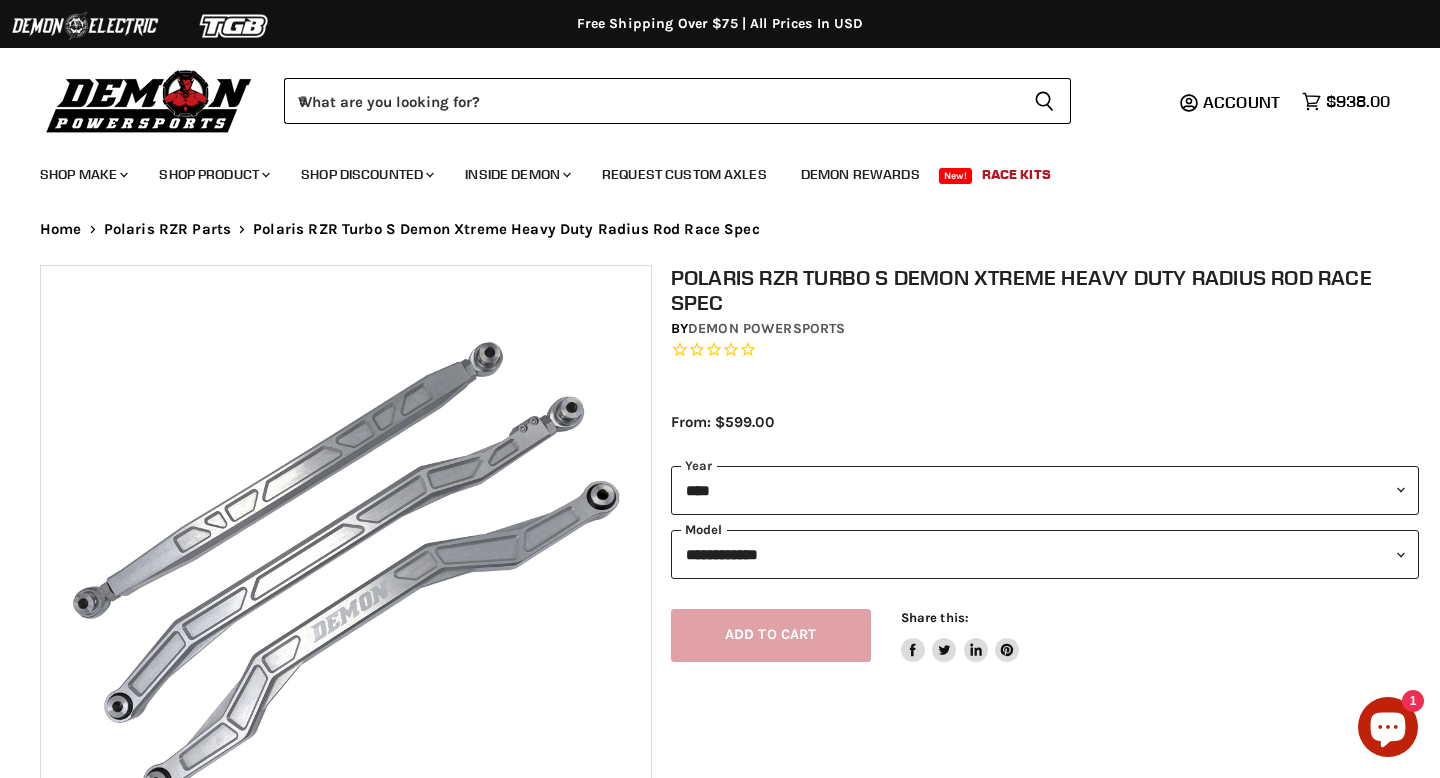 click on "**********" at bounding box center [1045, 554] 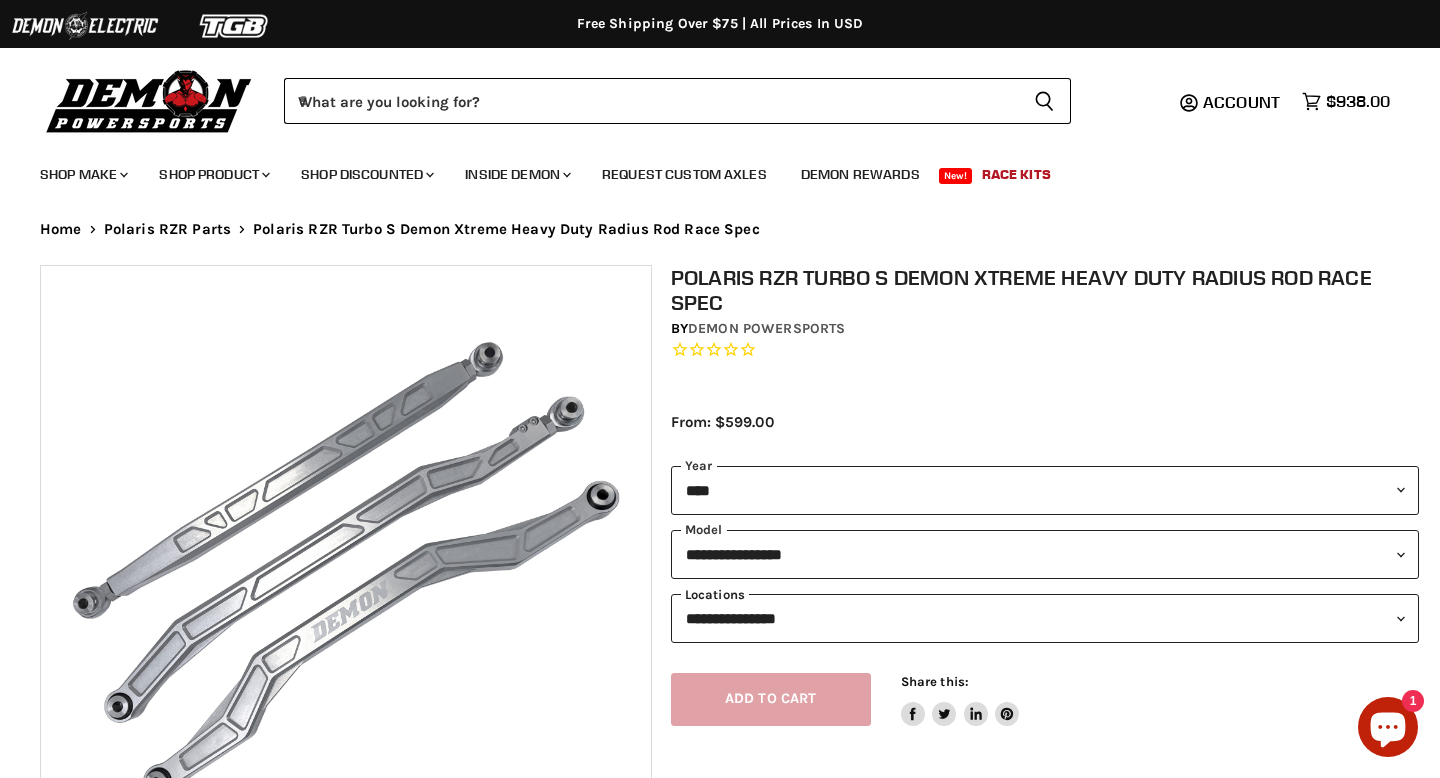 click on "**********" at bounding box center (1045, 618) 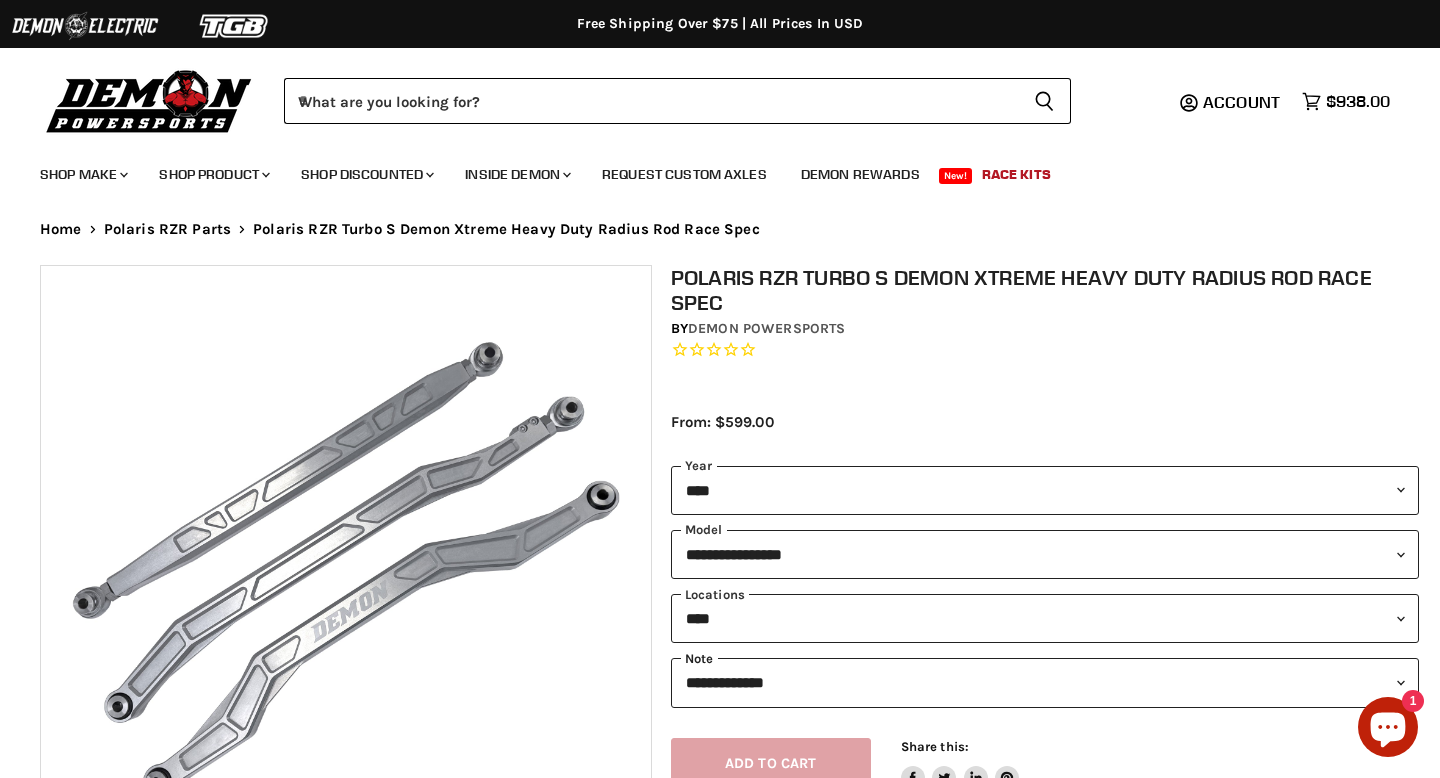 click on "**********" at bounding box center (1045, 682) 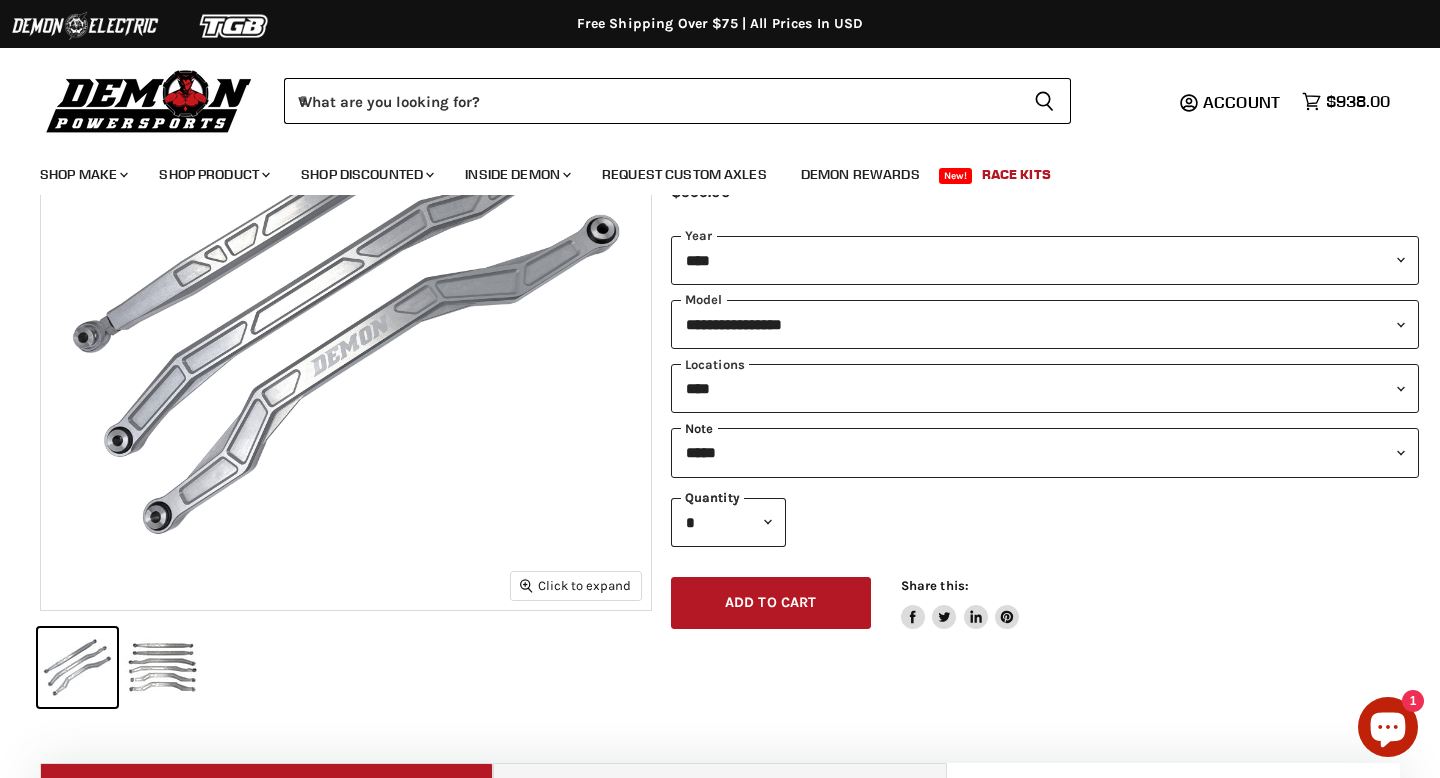 scroll, scrollTop: 271, scrollLeft: 0, axis: vertical 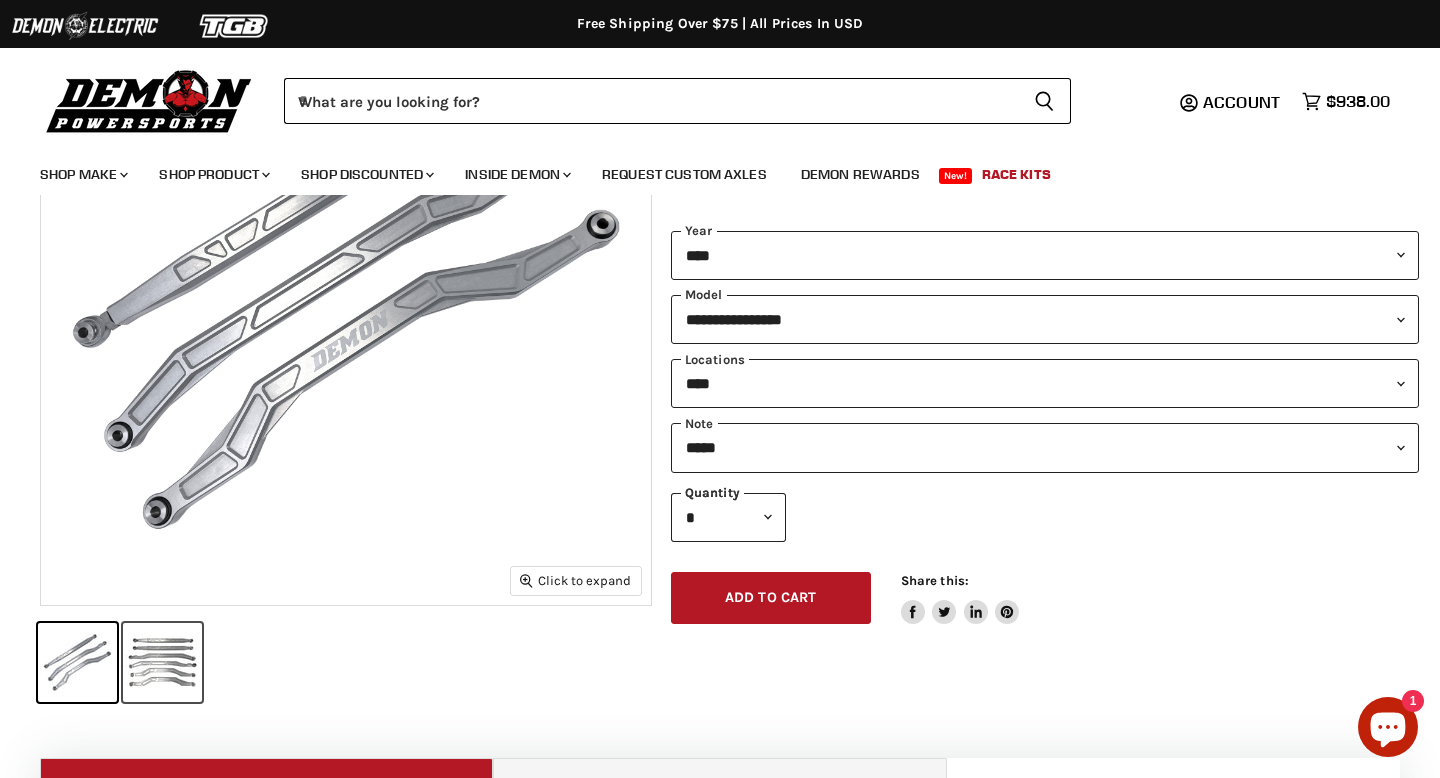 click at bounding box center [162, 662] 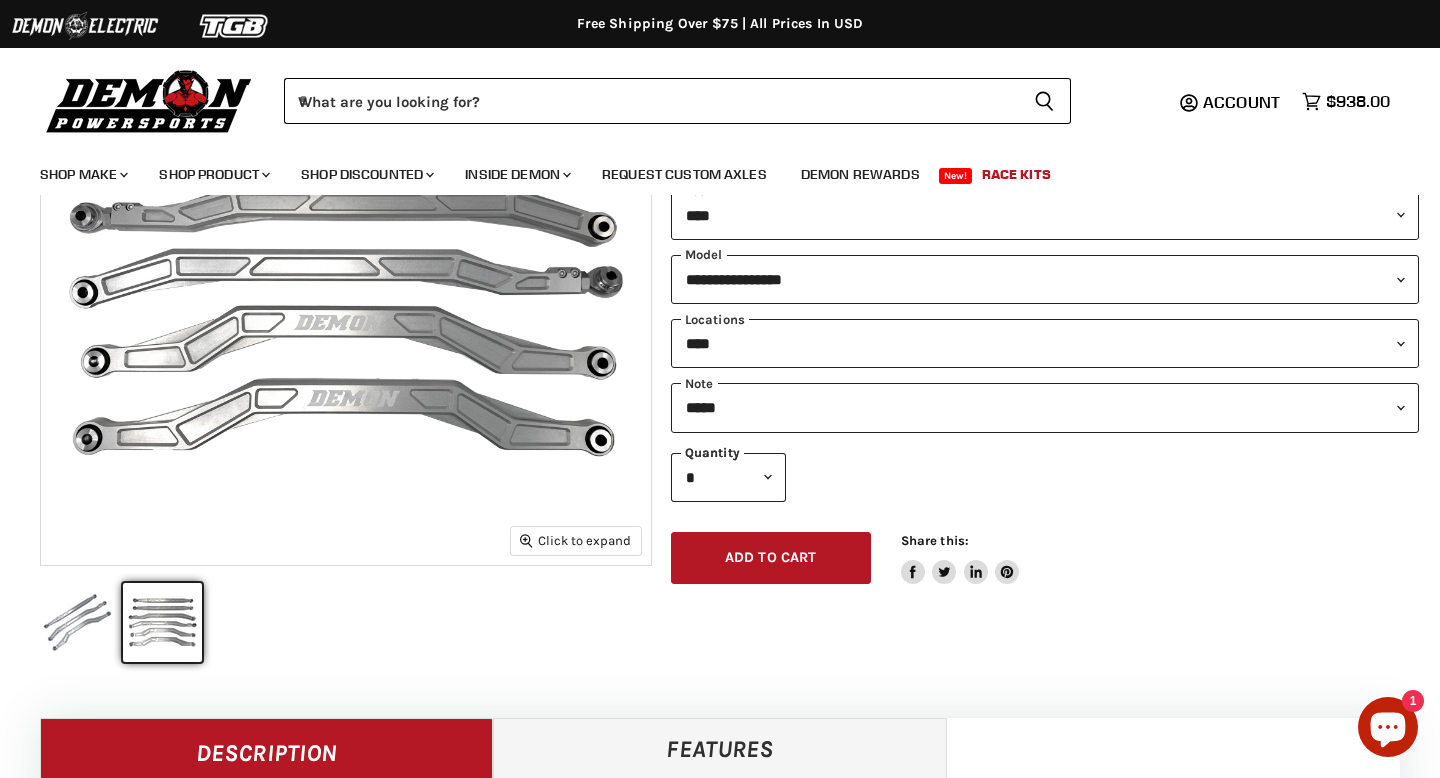 scroll, scrollTop: 318, scrollLeft: 0, axis: vertical 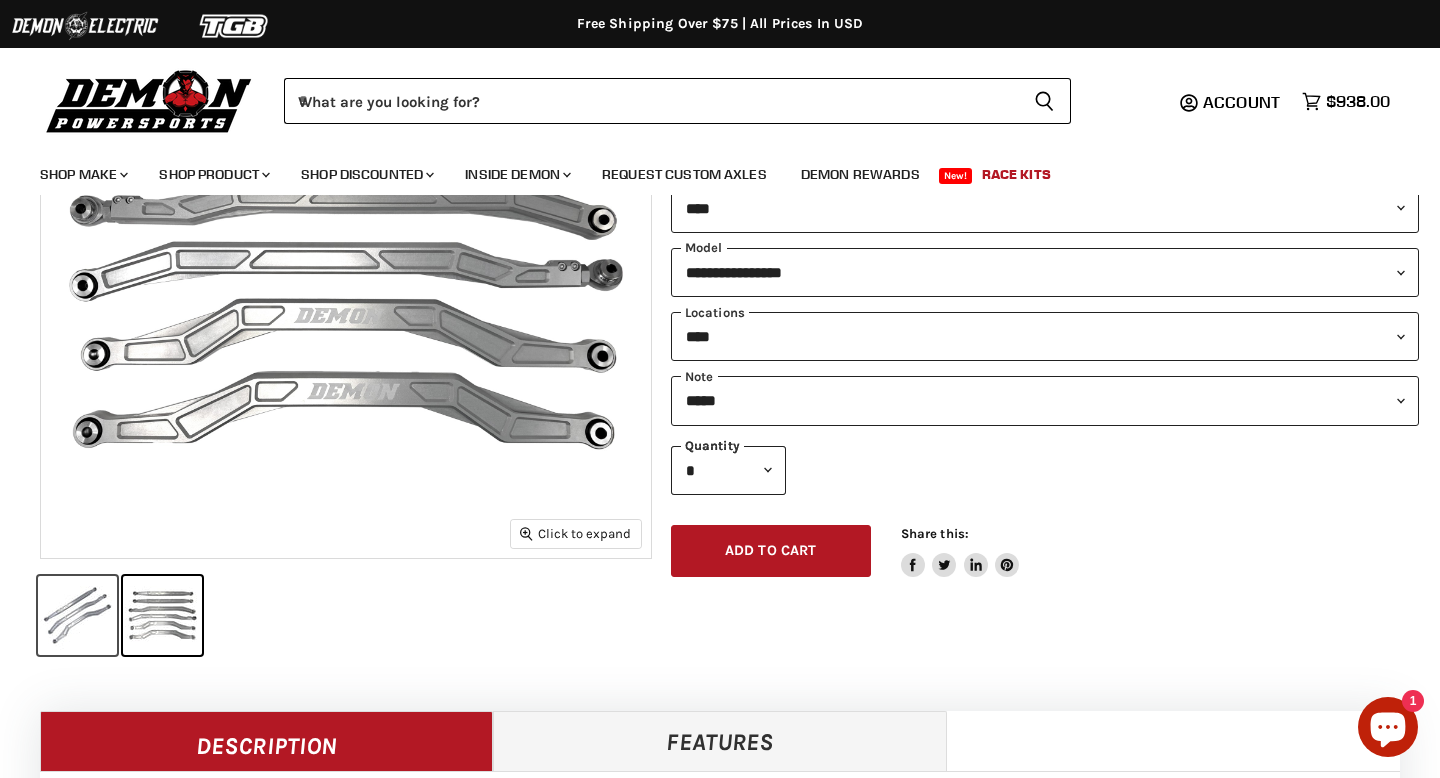 click at bounding box center [77, 615] 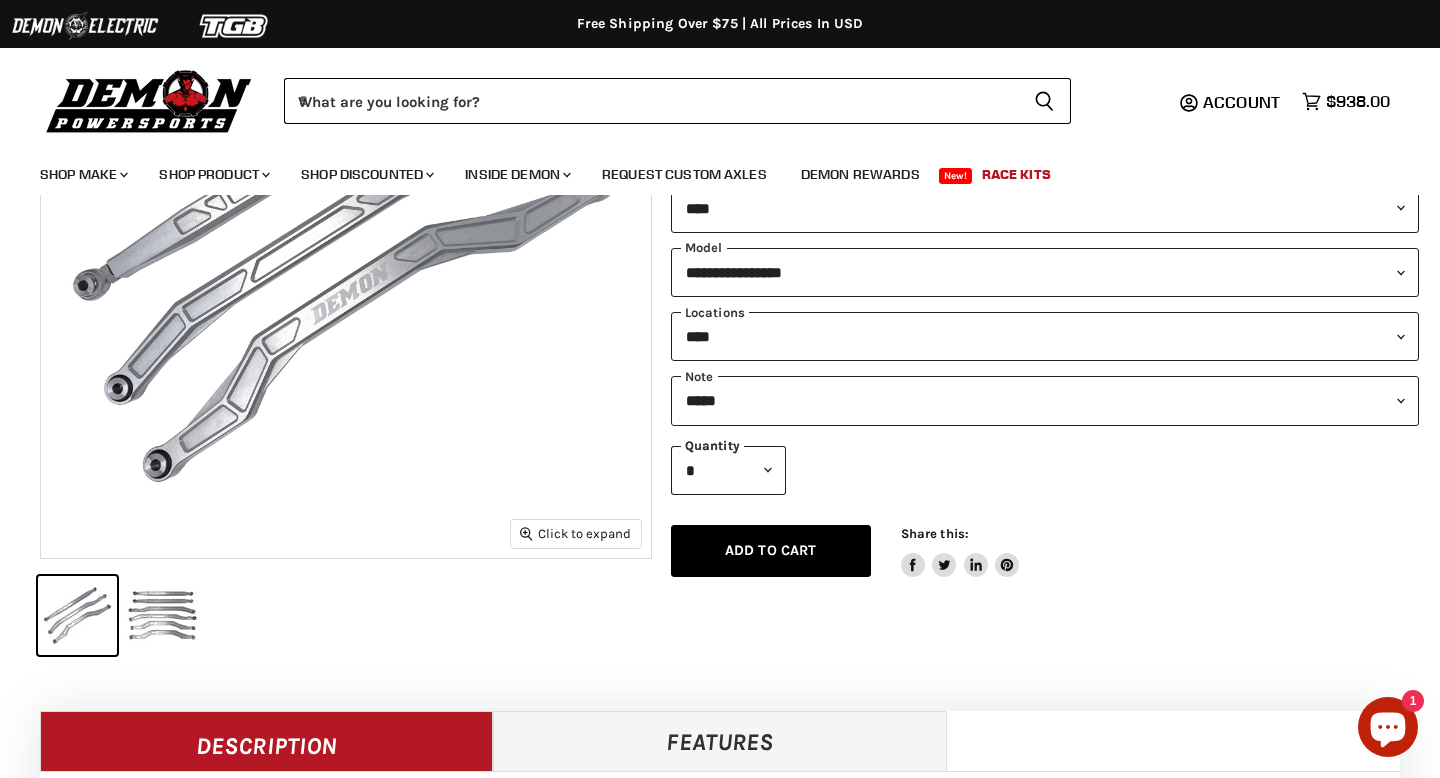 click on "Add to cart" at bounding box center [771, 550] 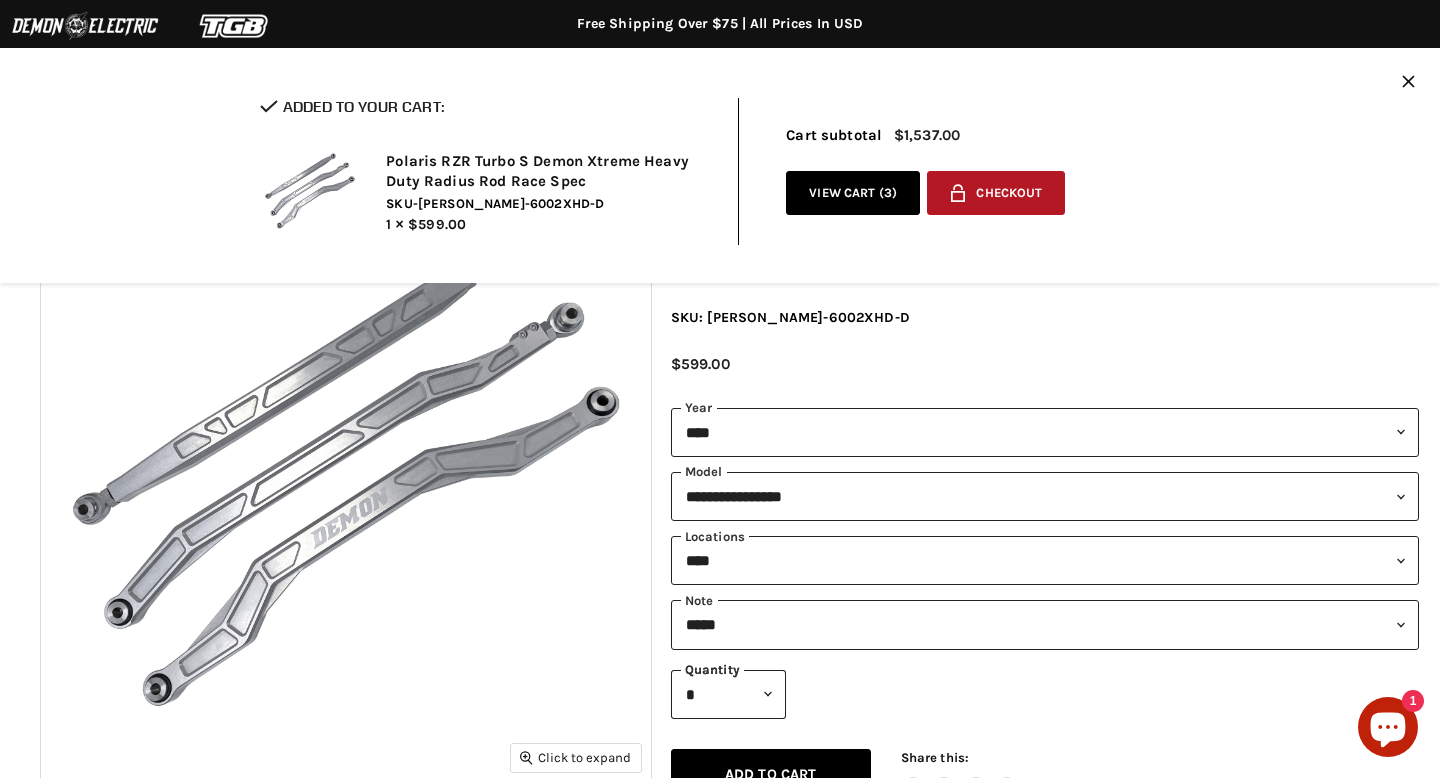 scroll, scrollTop: 0, scrollLeft: 0, axis: both 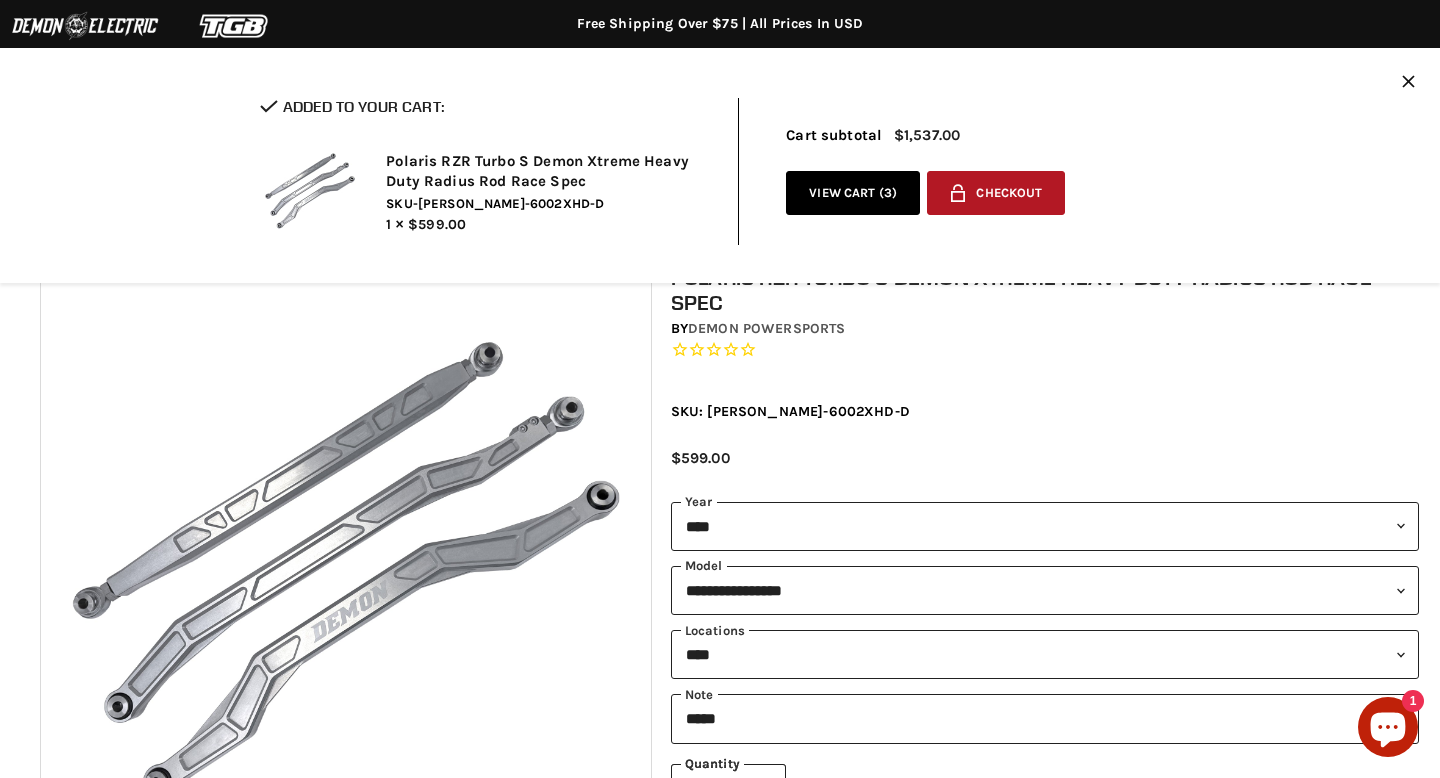 click 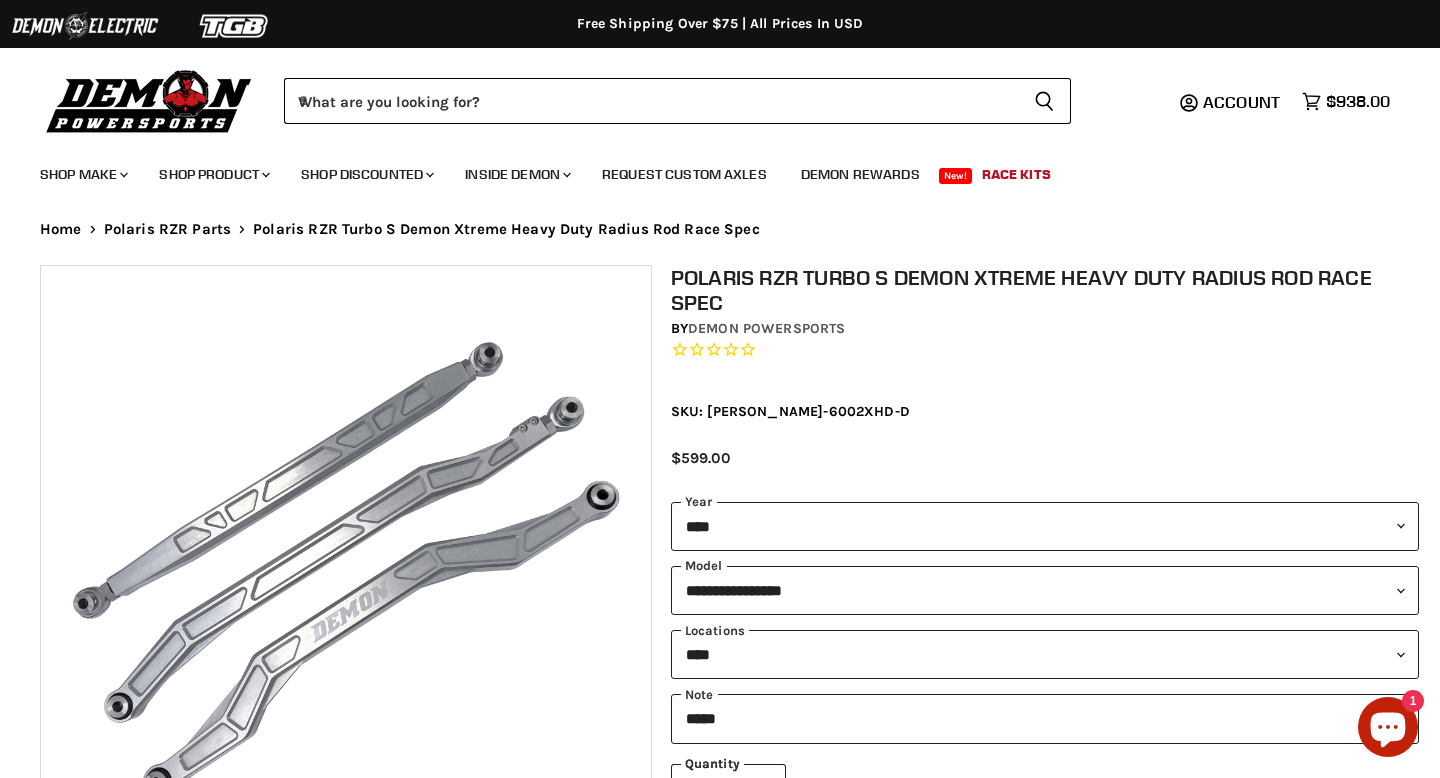 scroll, scrollTop: 479, scrollLeft: 0, axis: vertical 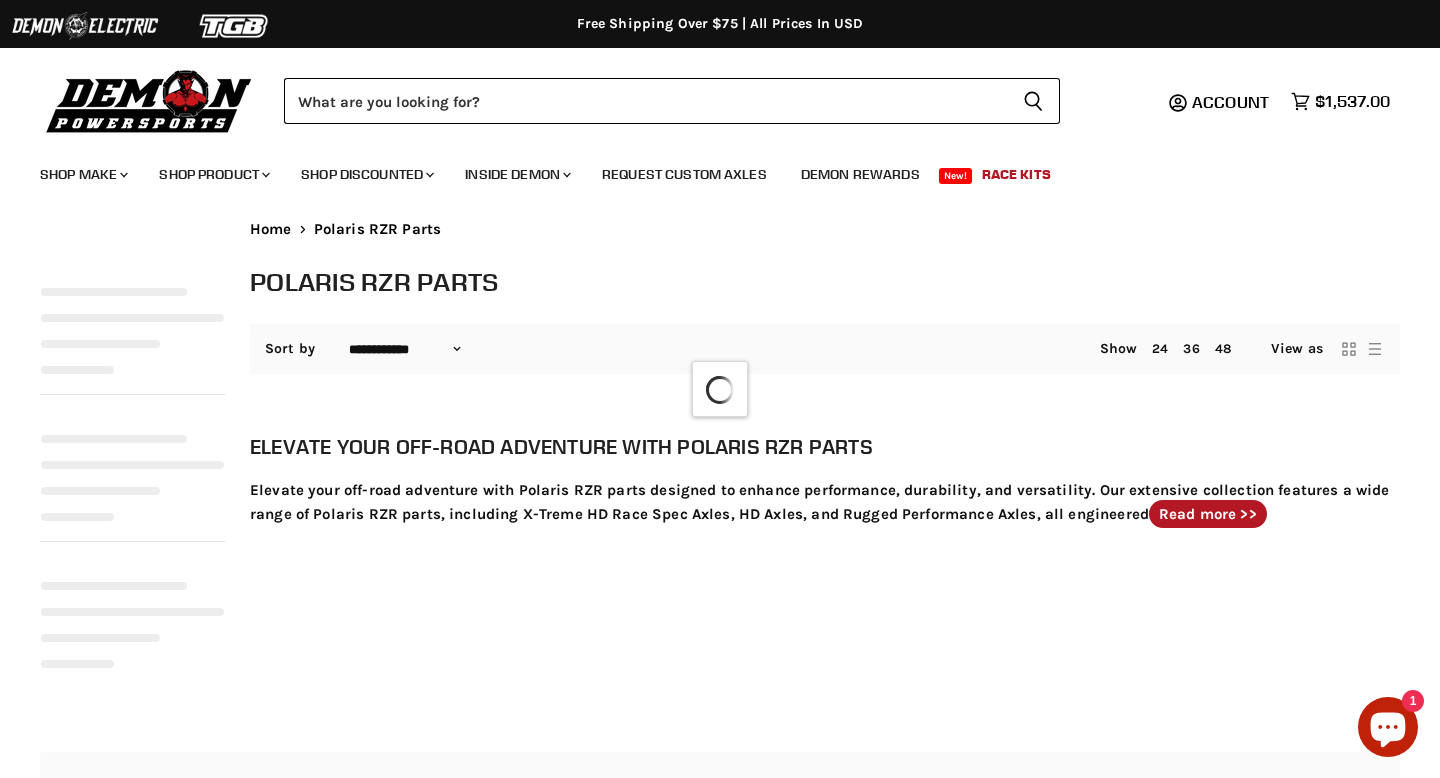 select on "**********" 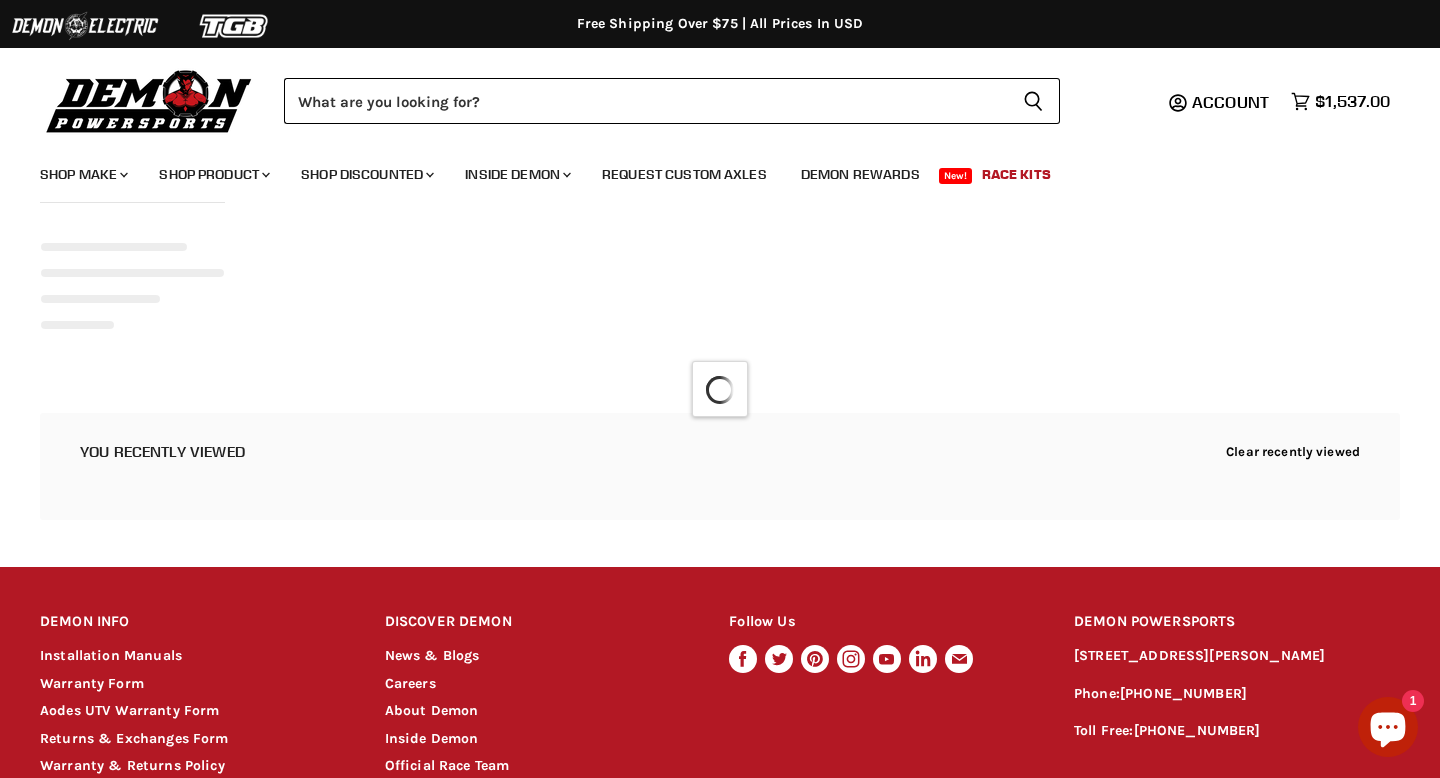 select on "**********" 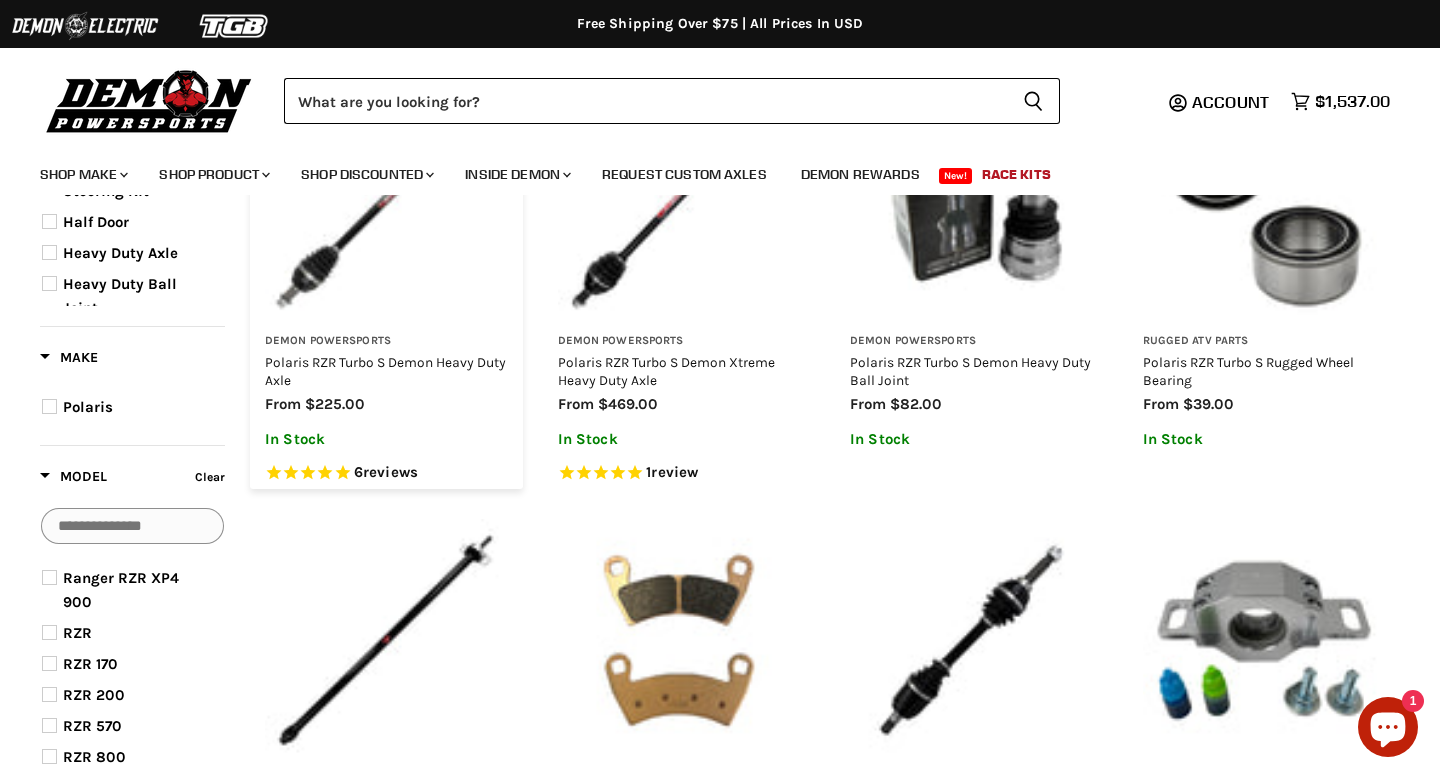 scroll, scrollTop: 735, scrollLeft: 0, axis: vertical 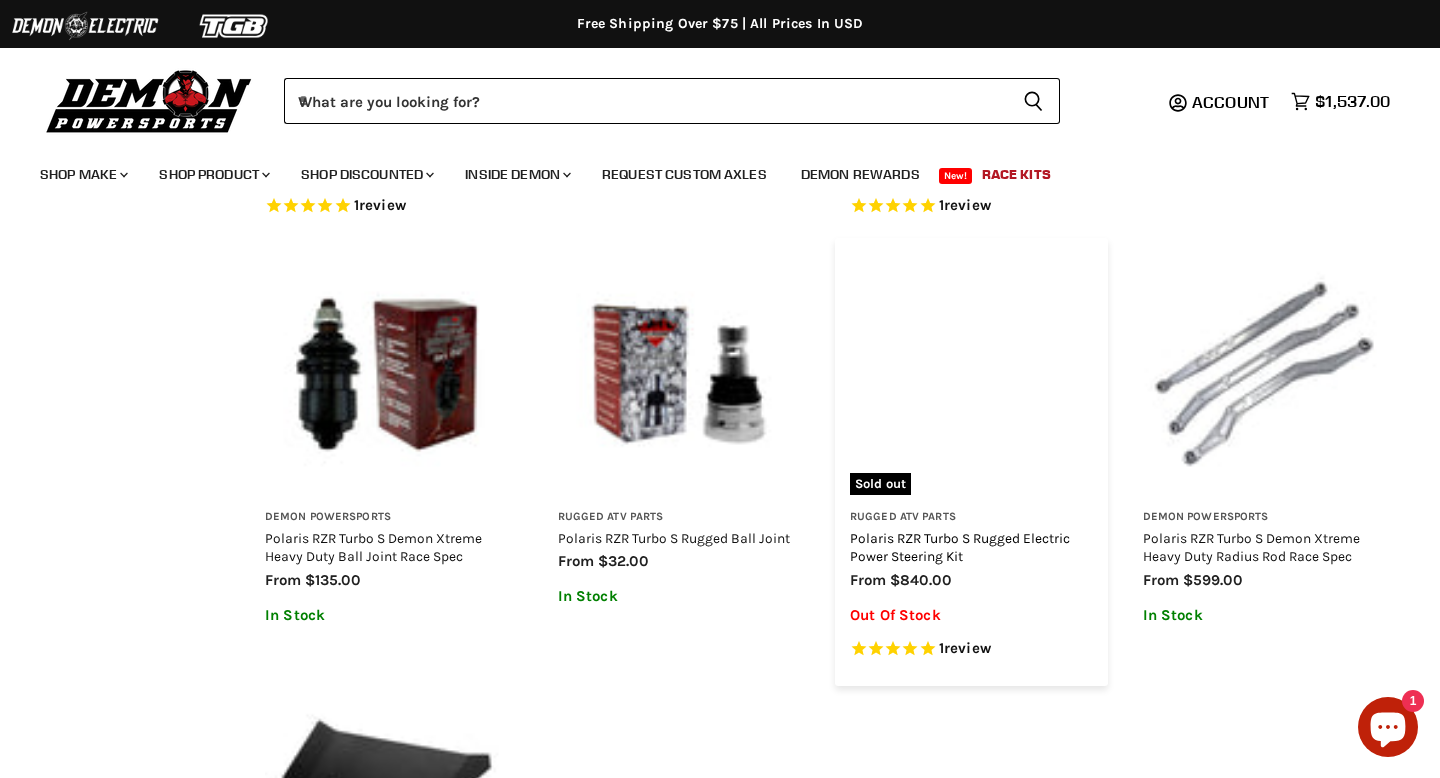 click on "Polaris RZR Turbo S Rugged Electric Power Steering Kit" at bounding box center [960, 547] 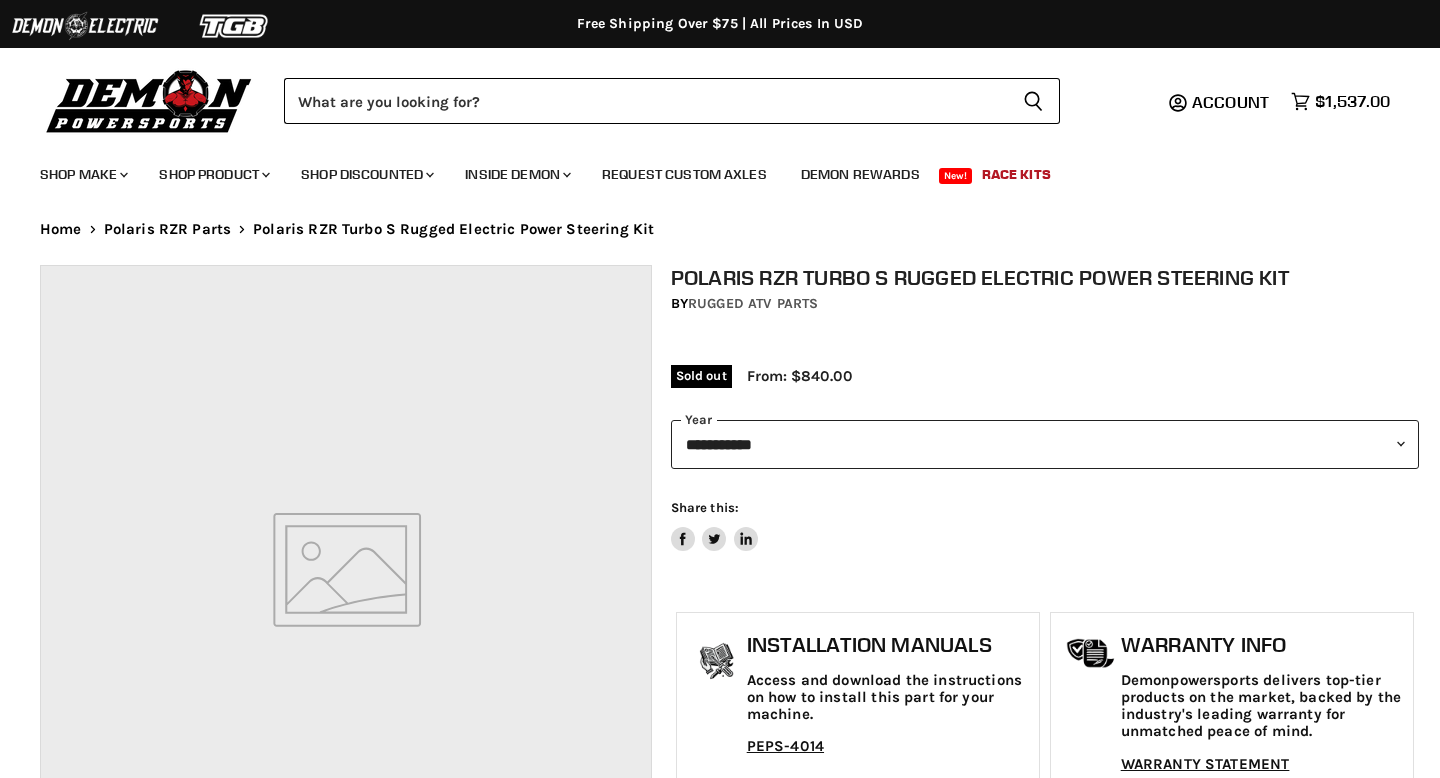 scroll, scrollTop: 0, scrollLeft: 0, axis: both 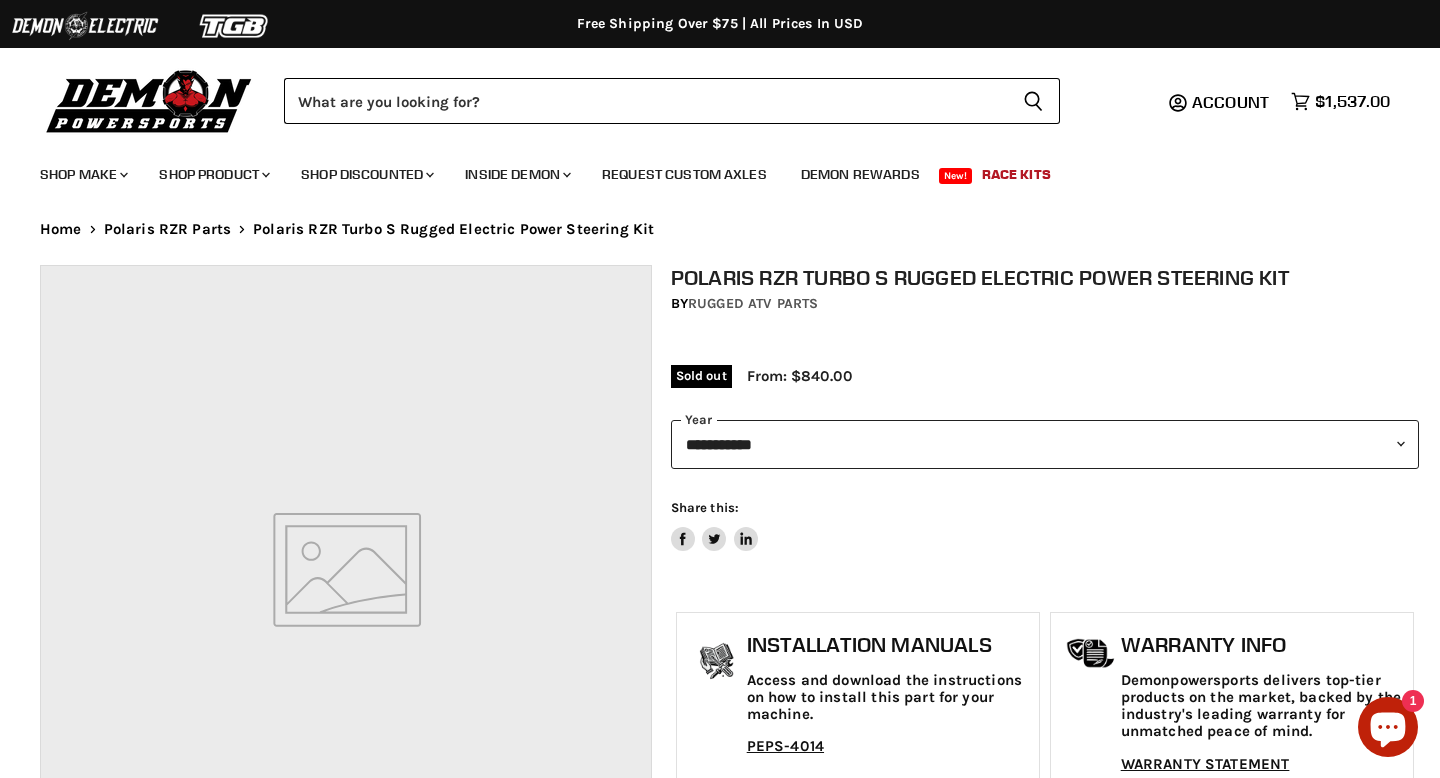 select on "******" 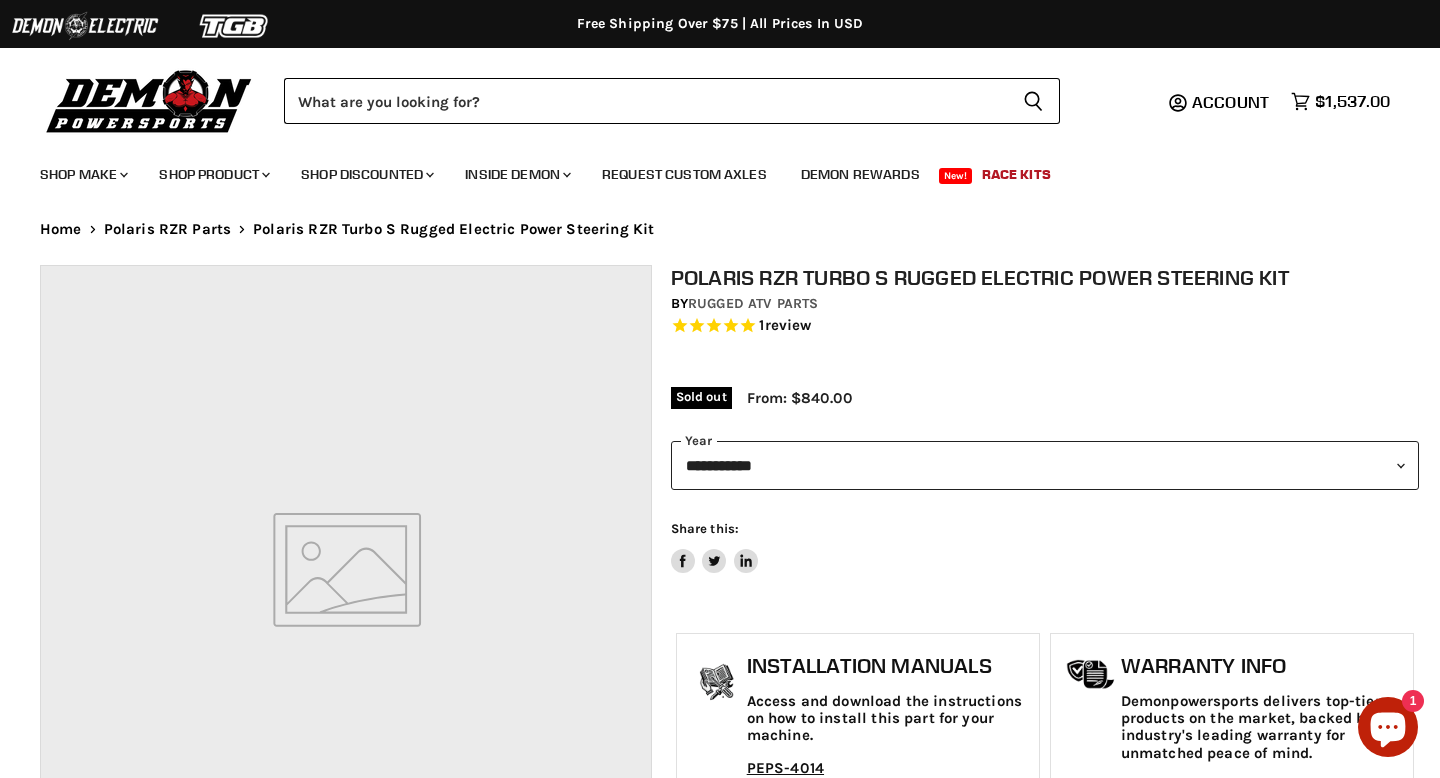 scroll, scrollTop: 0, scrollLeft: 0, axis: both 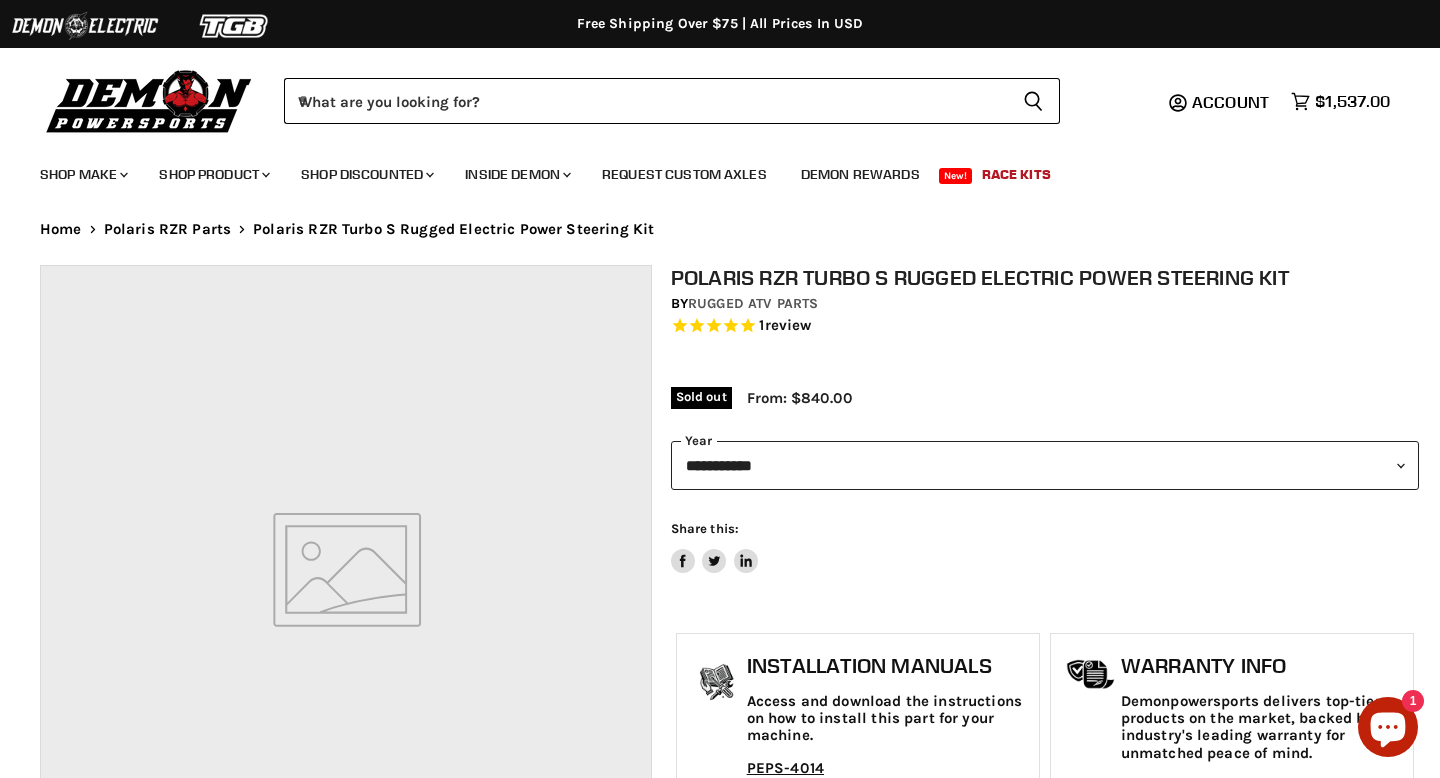 click on "**********" at bounding box center (1045, 465) 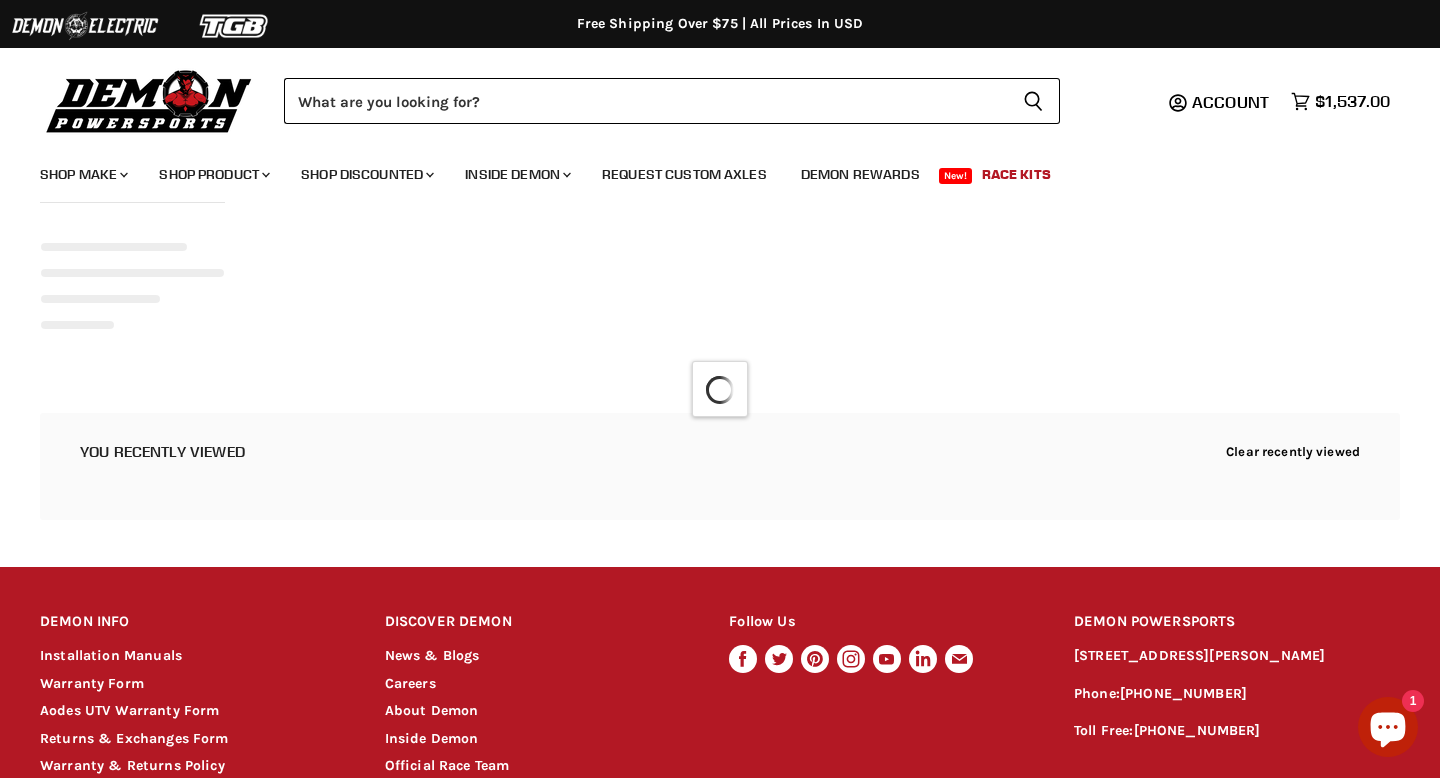 select on "**********" 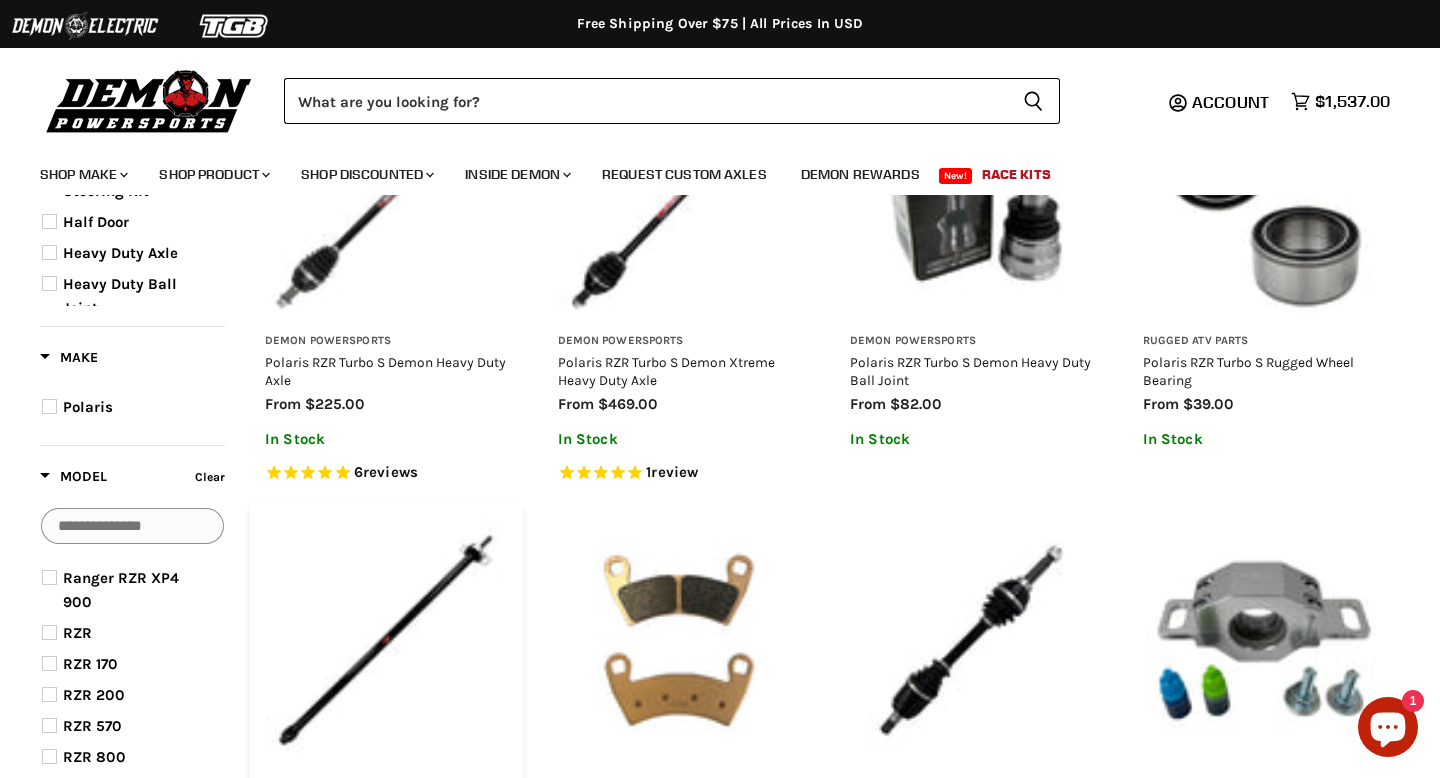 scroll, scrollTop: 738, scrollLeft: 0, axis: vertical 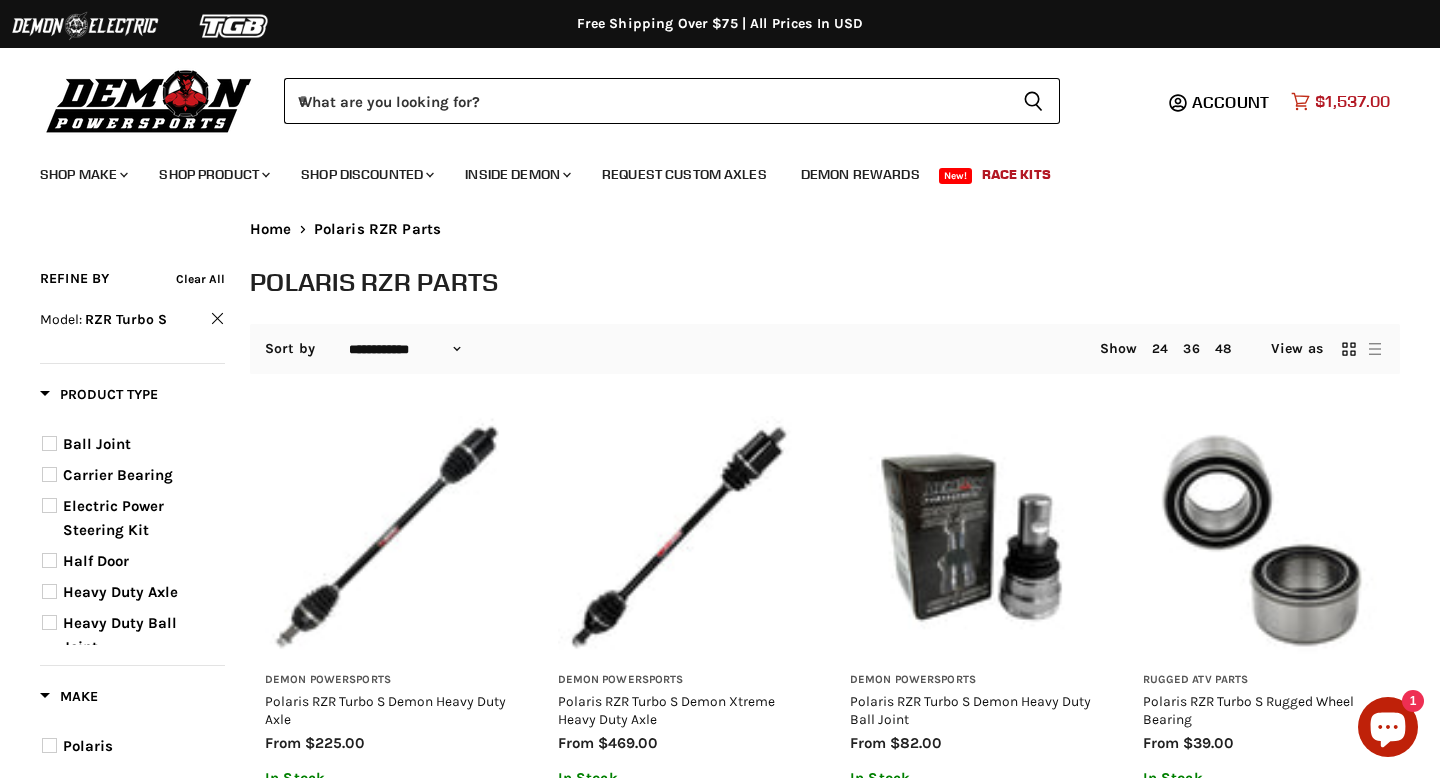 click on "$1,537.00" at bounding box center [1352, 101] 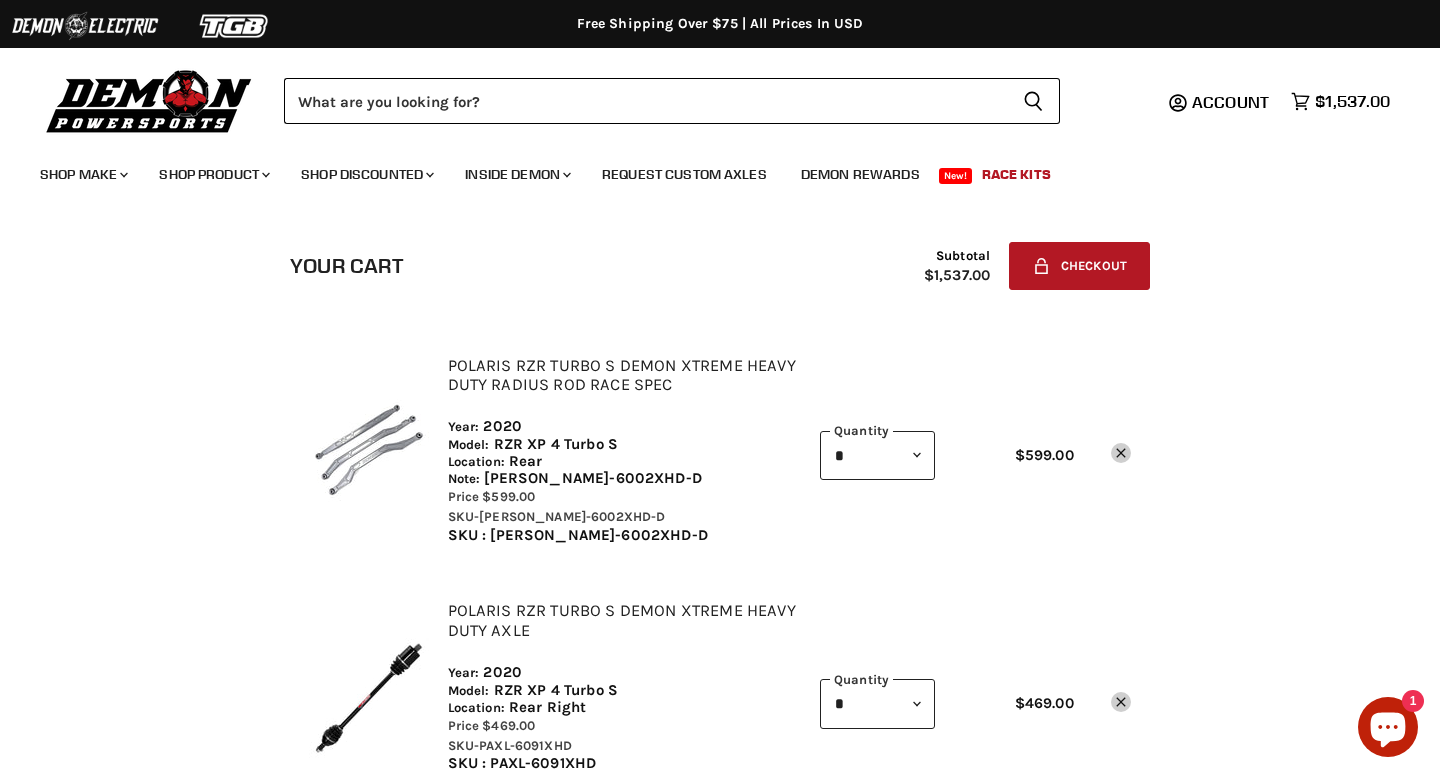 scroll, scrollTop: 0, scrollLeft: 0, axis: both 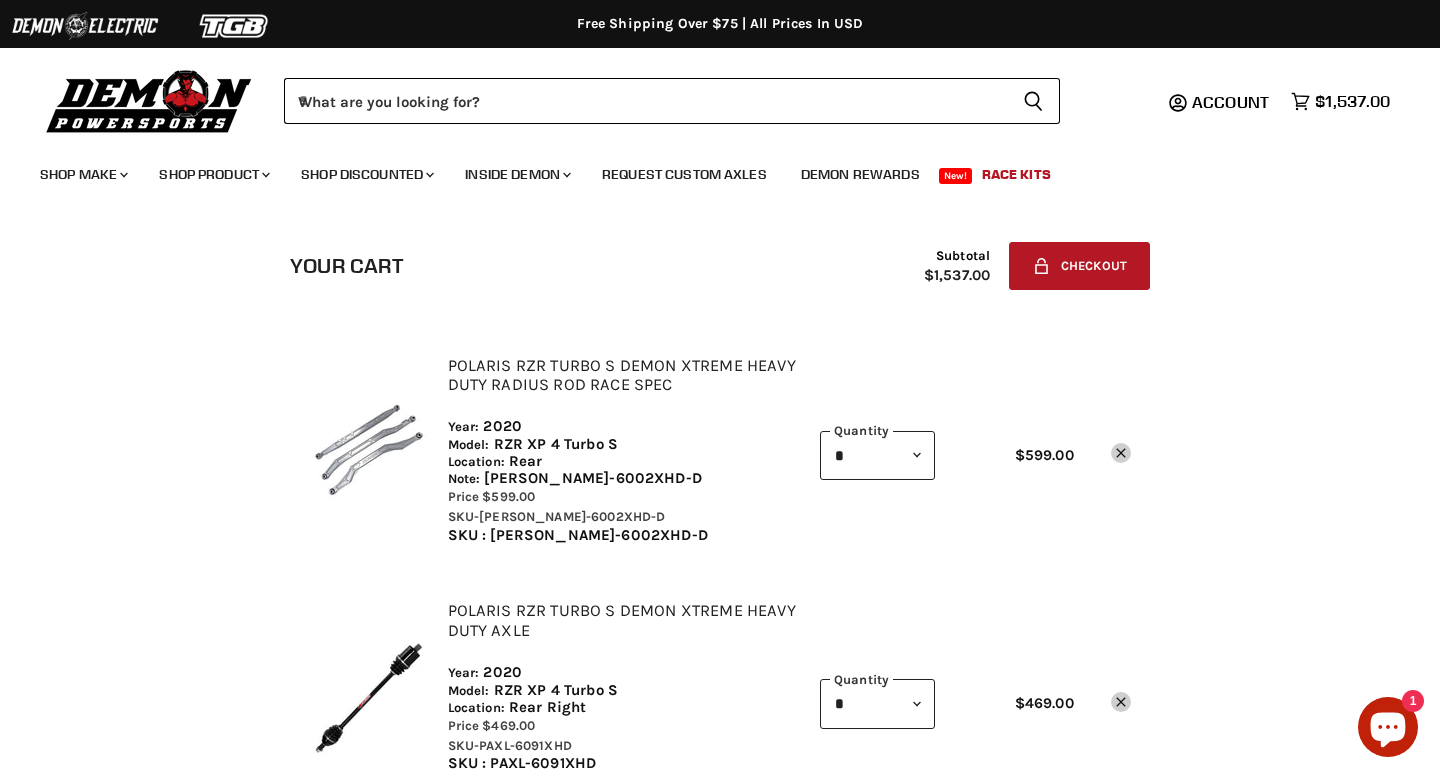 click on "Polaris RZR Turbo S Demon Xtreme Heavy Duty Radius Rod Race Spec" at bounding box center [622, 375] 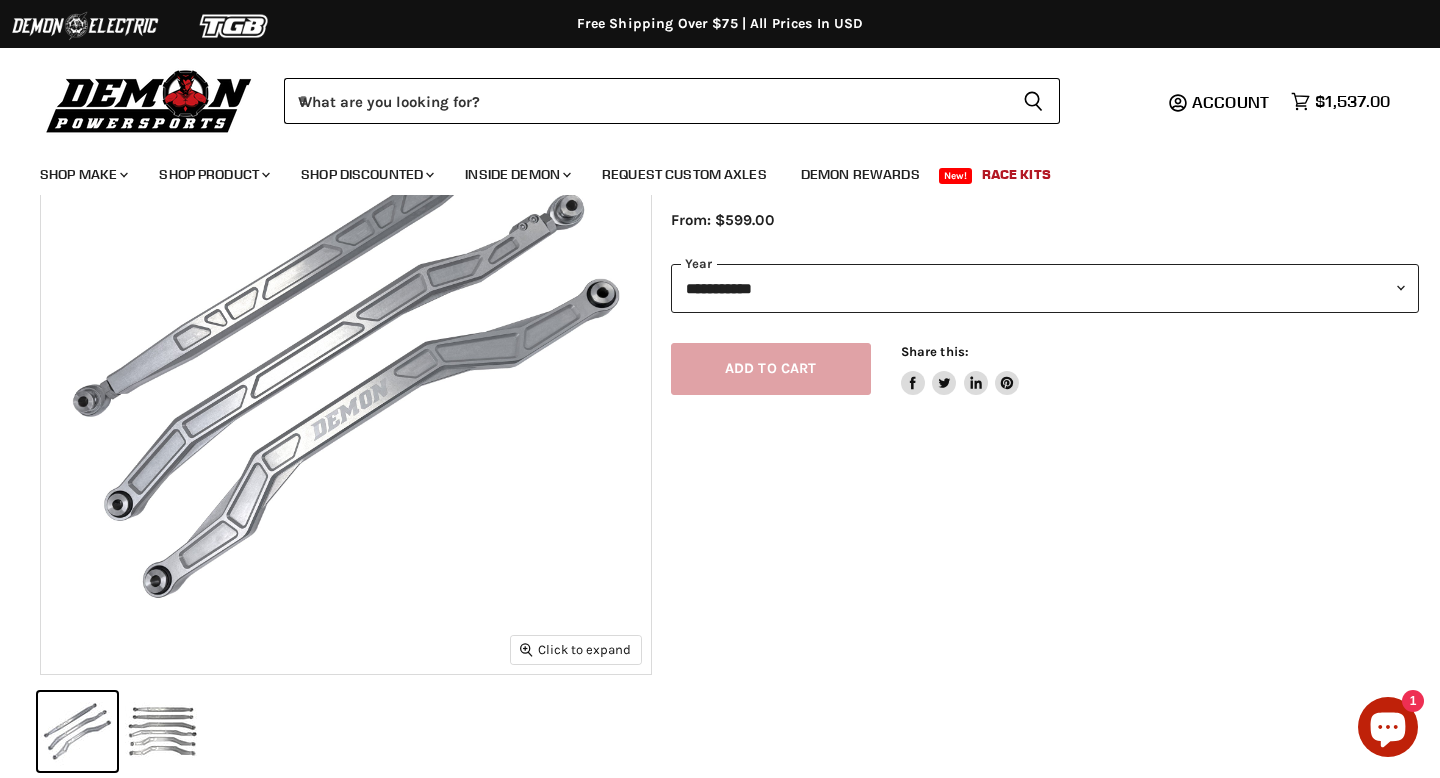 scroll, scrollTop: 244, scrollLeft: 0, axis: vertical 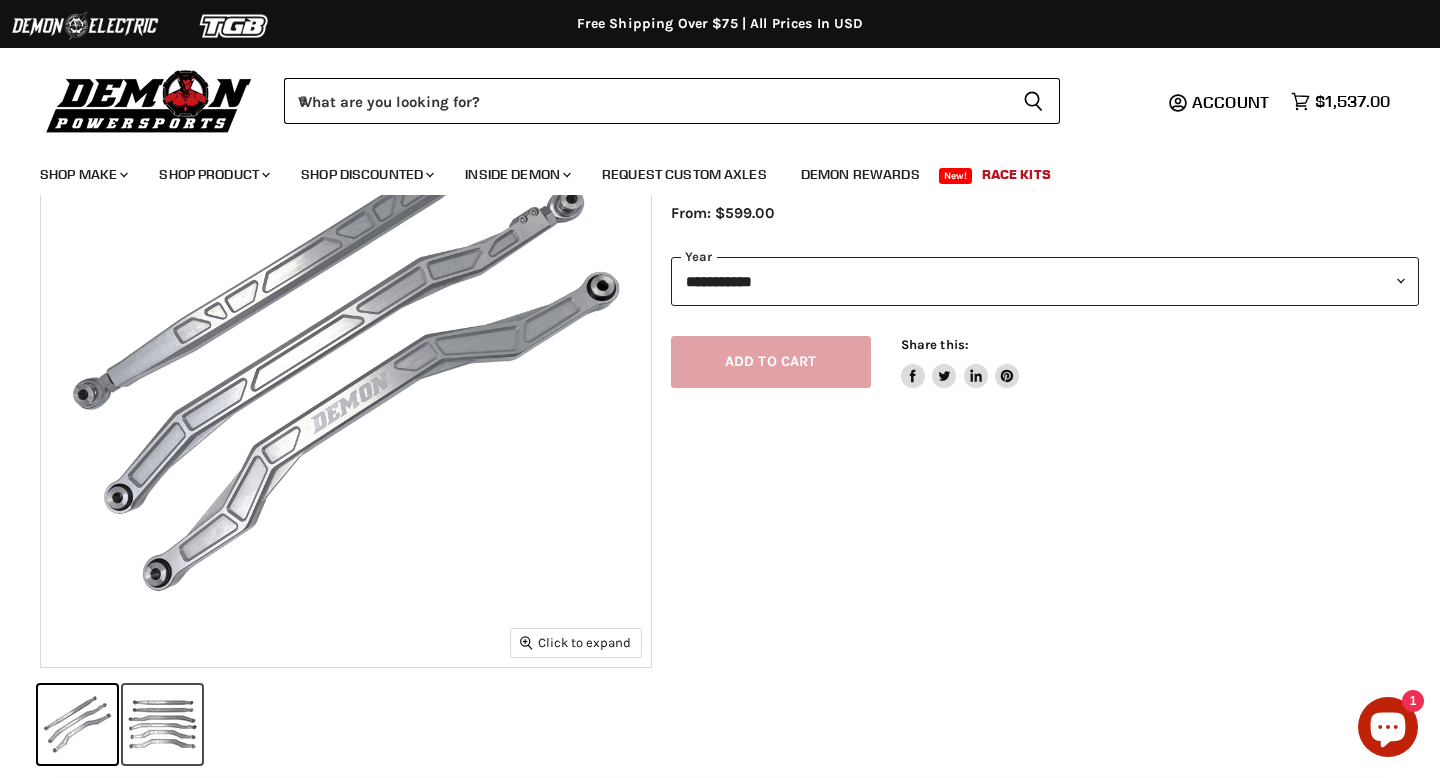 click at bounding box center [162, 724] 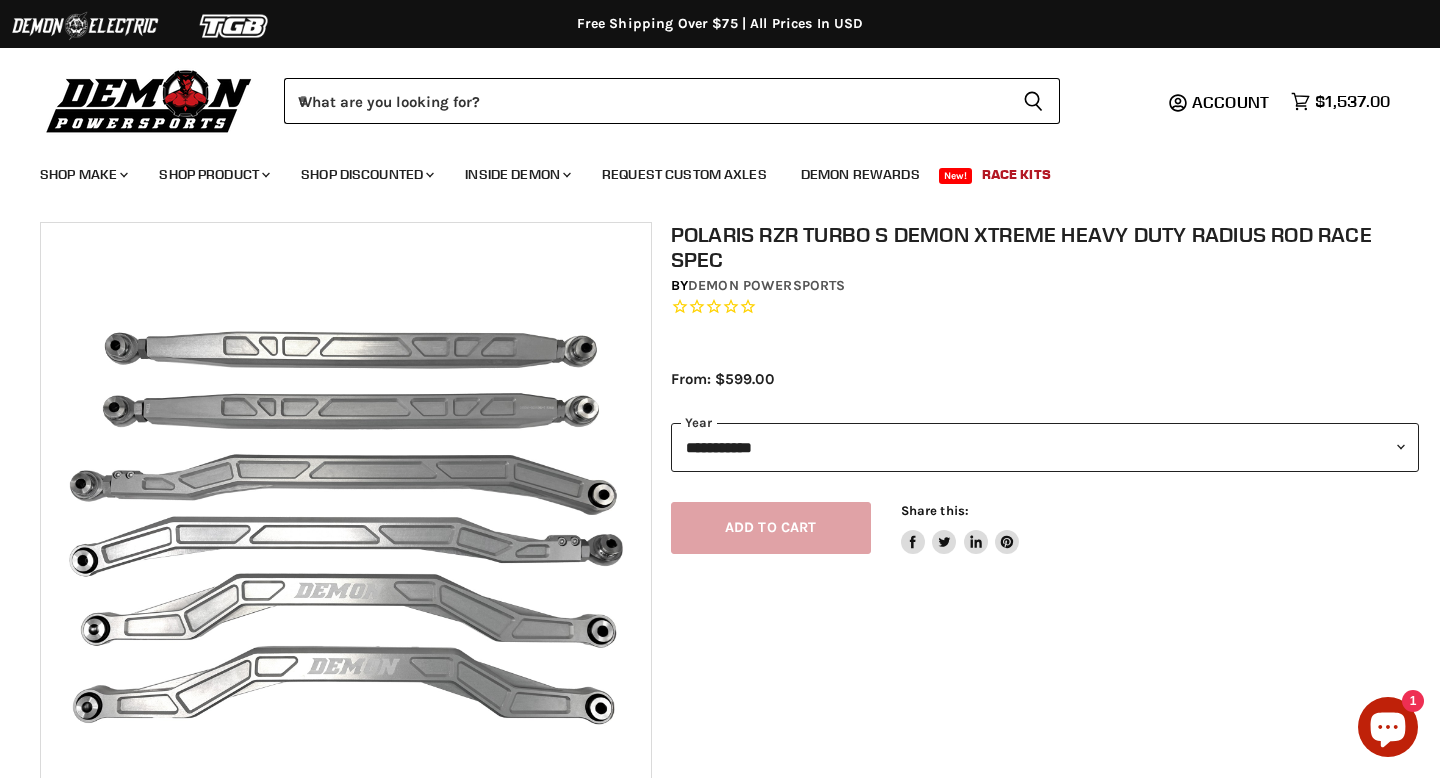 scroll, scrollTop: 0, scrollLeft: 0, axis: both 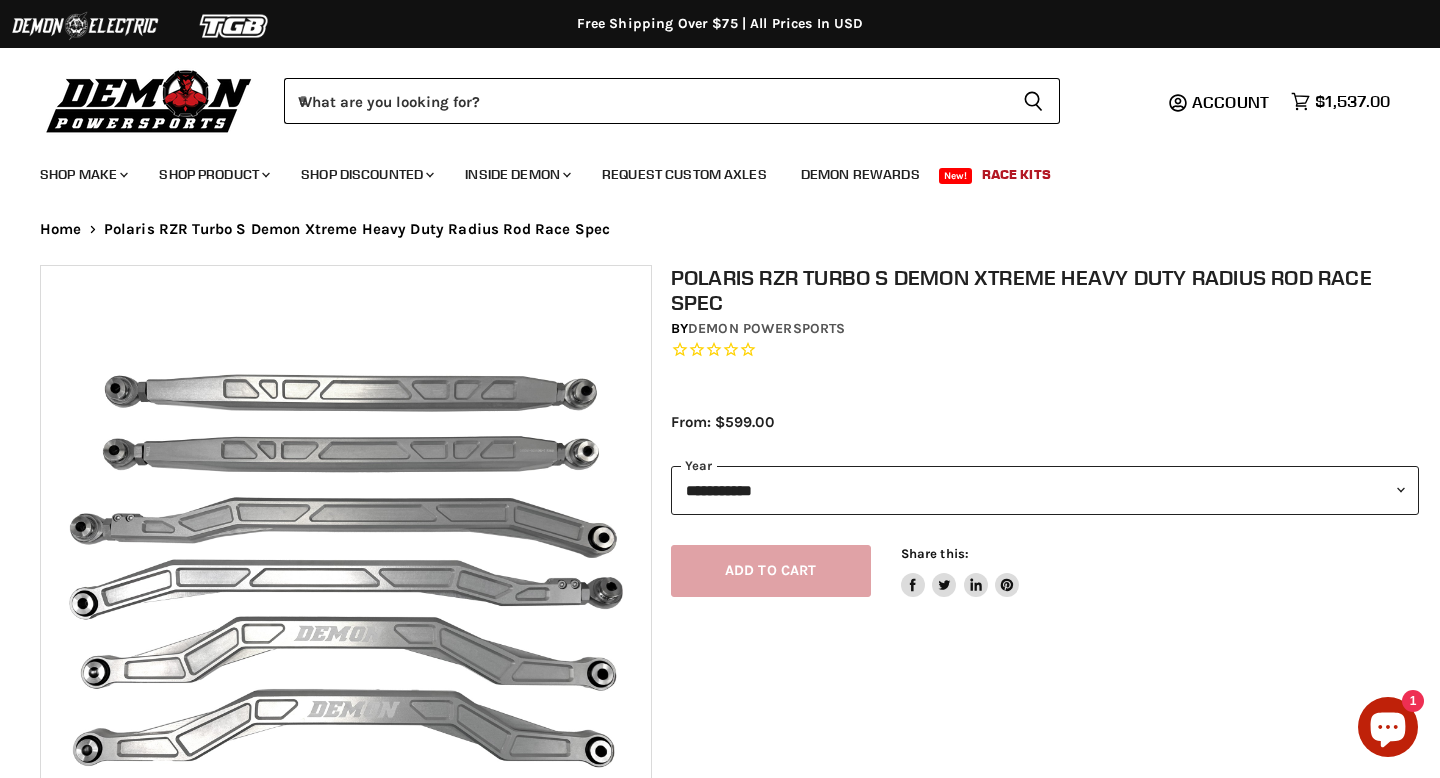 click at bounding box center (346, 571) 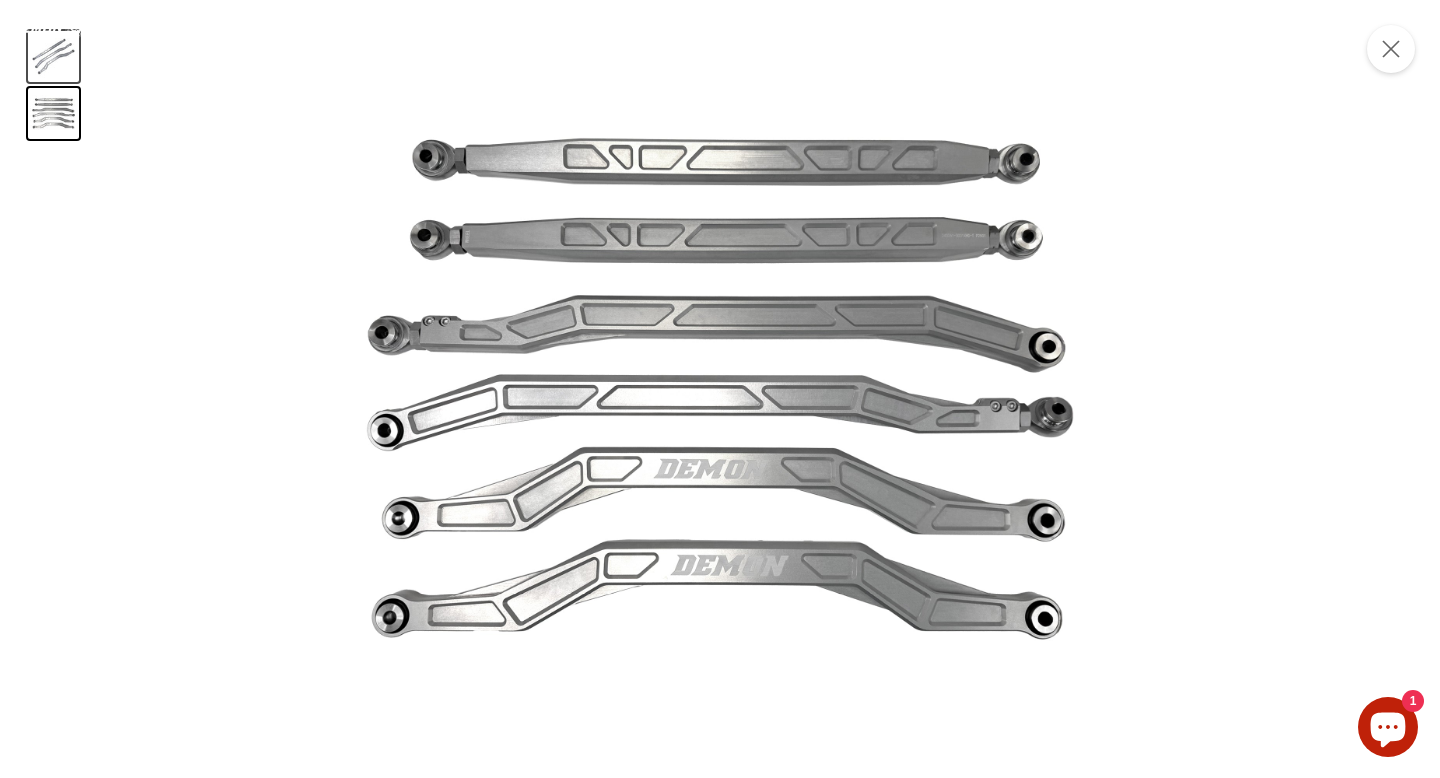 click at bounding box center (53, 56) 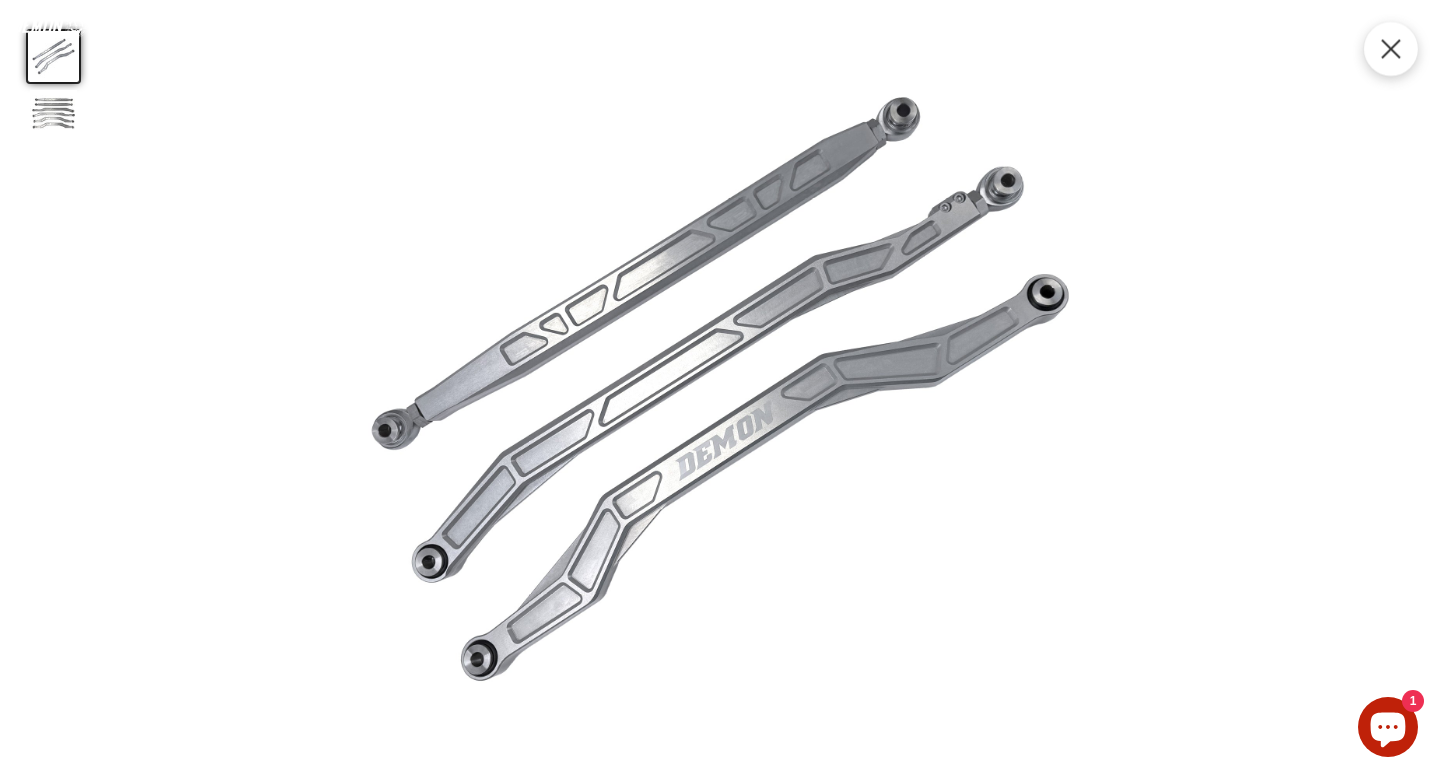 click 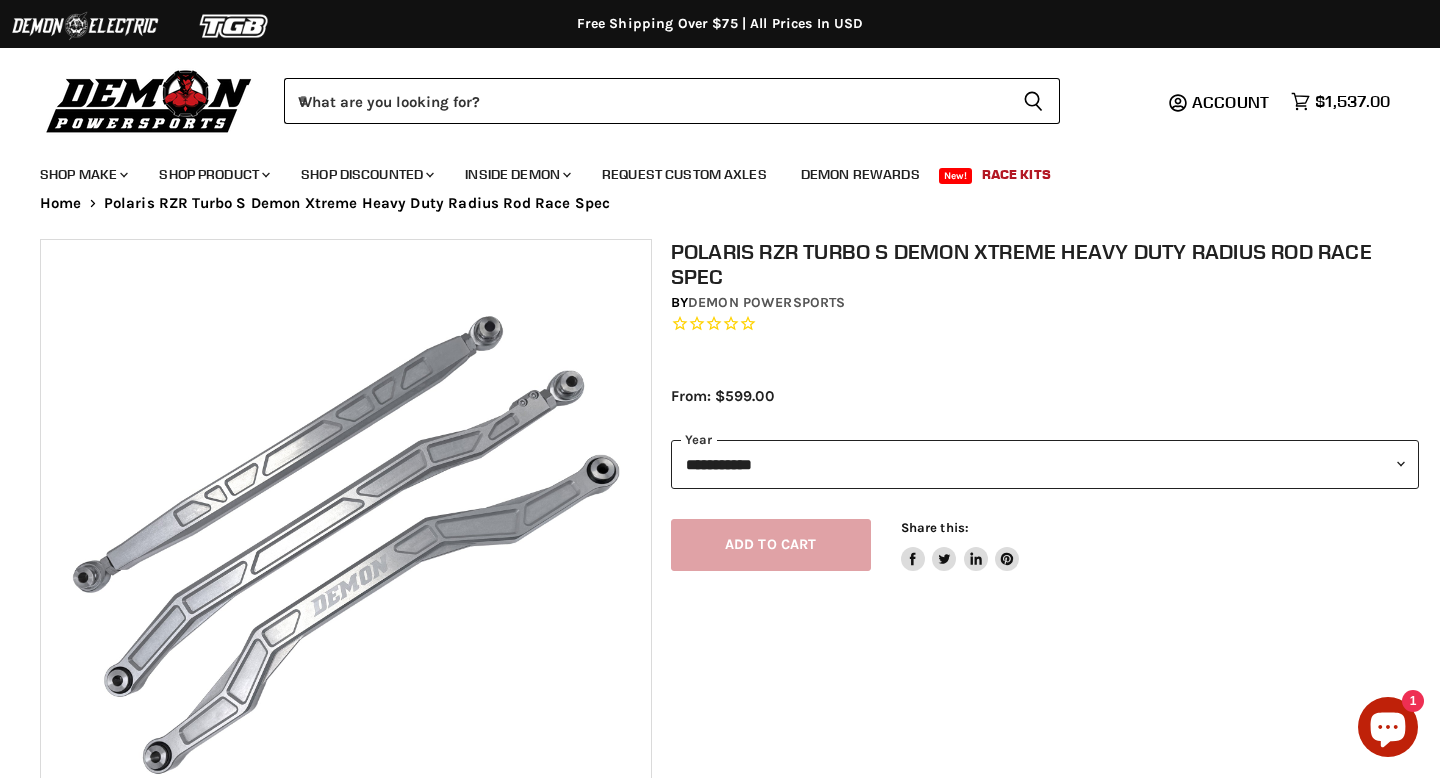 scroll, scrollTop: 0, scrollLeft: 0, axis: both 